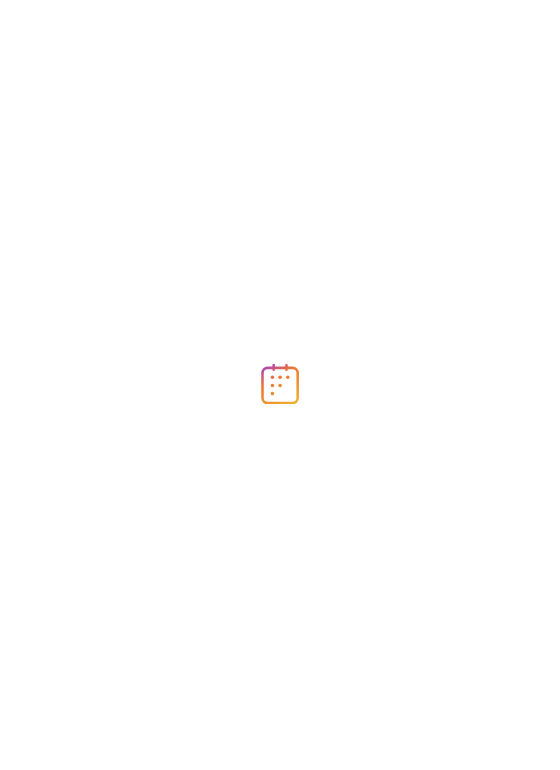 scroll, scrollTop: 0, scrollLeft: 0, axis: both 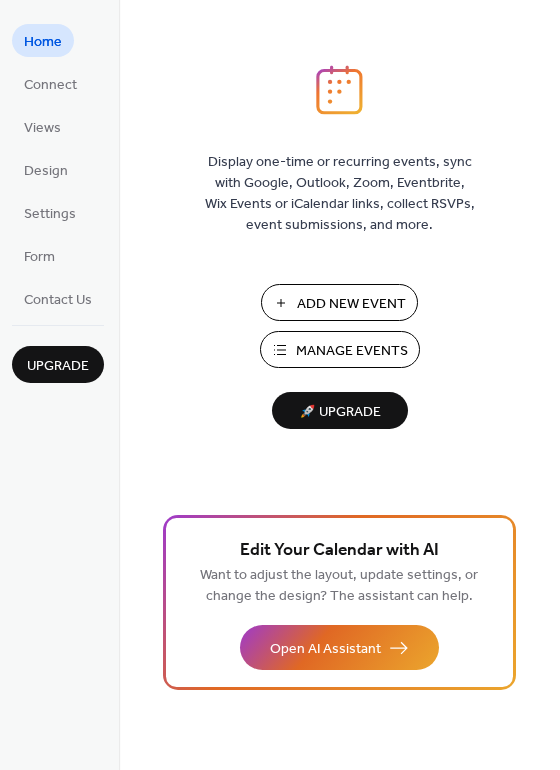 click on "Add New Event Manage Events 🚀 Upgrade" at bounding box center (340, 356) 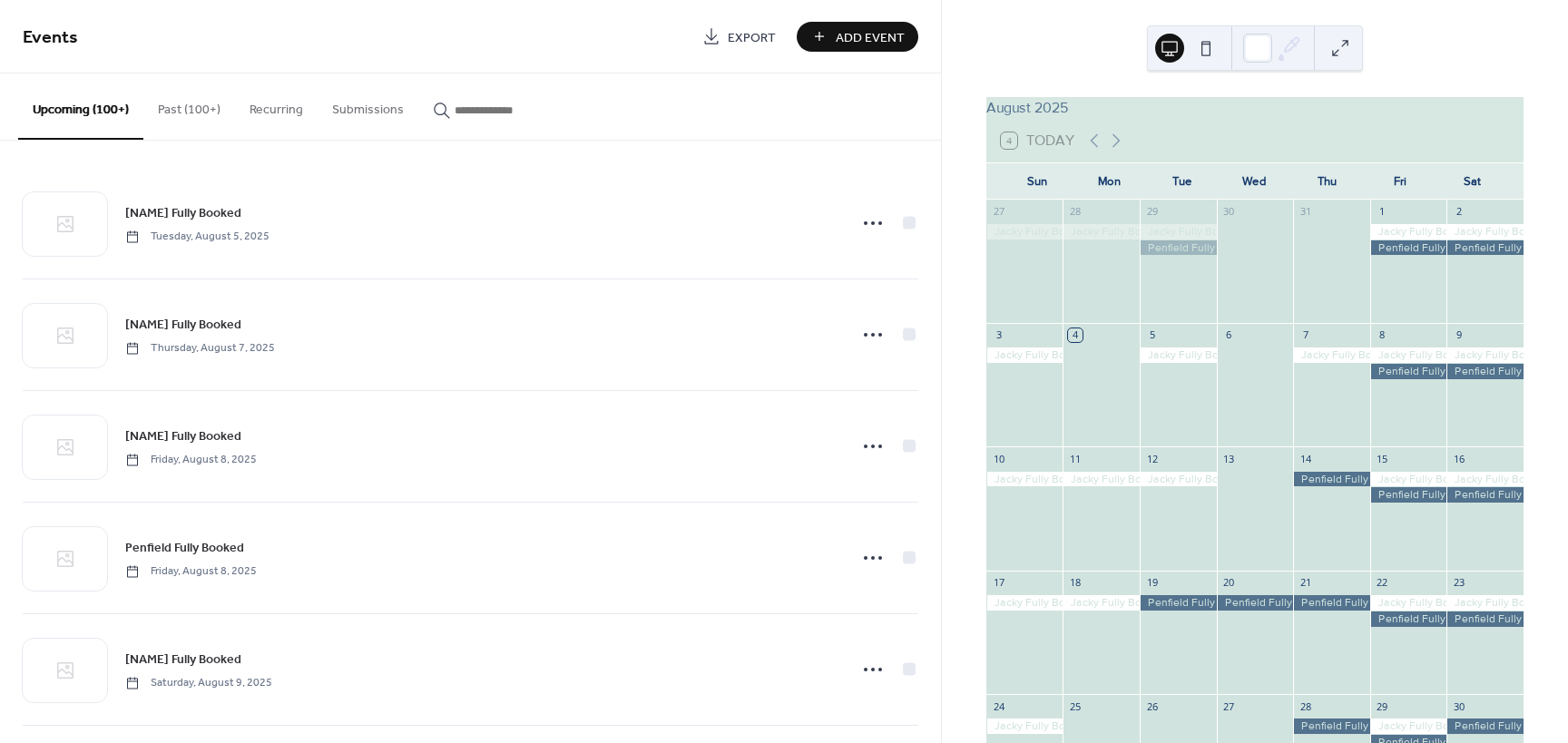 scroll, scrollTop: 0, scrollLeft: 0, axis: both 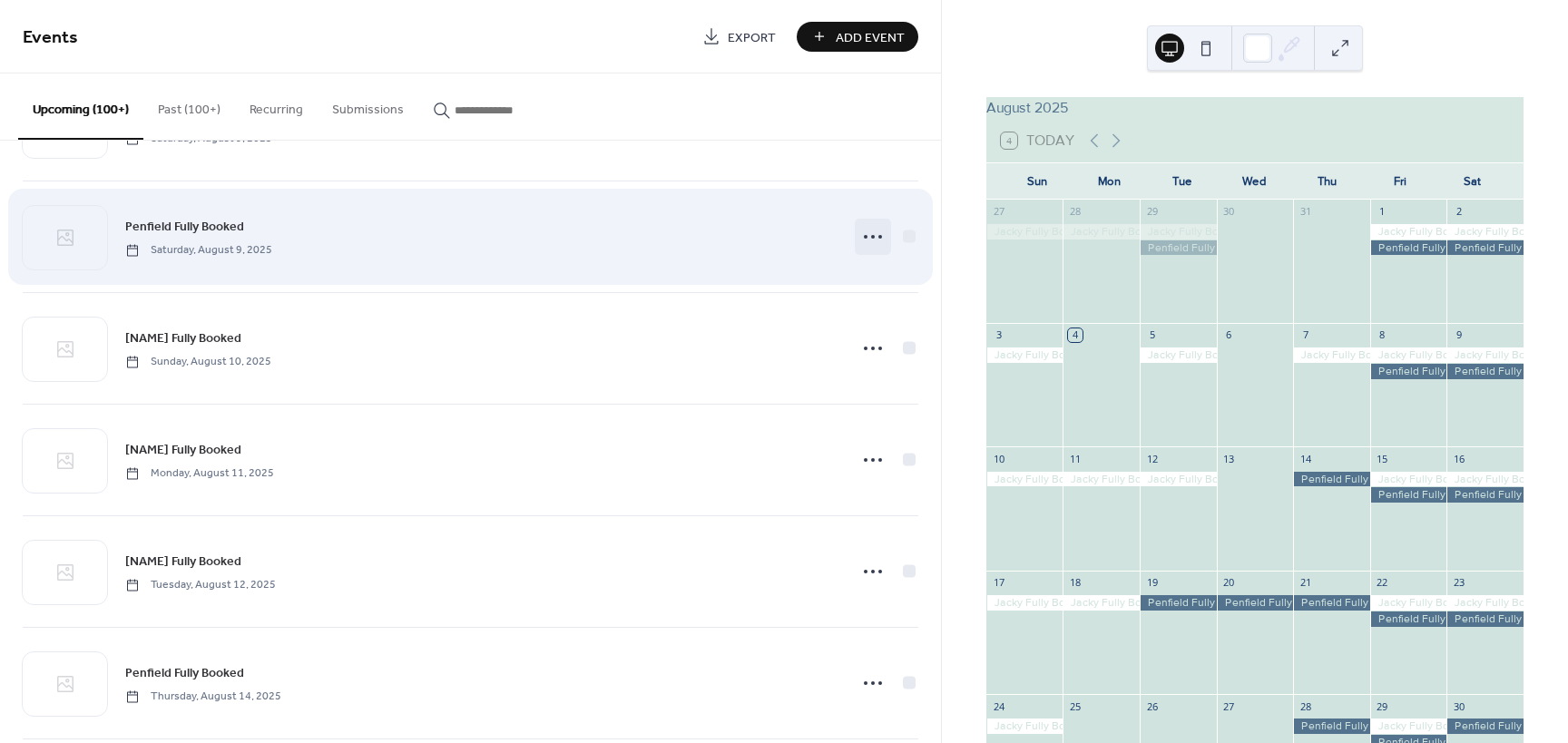 click 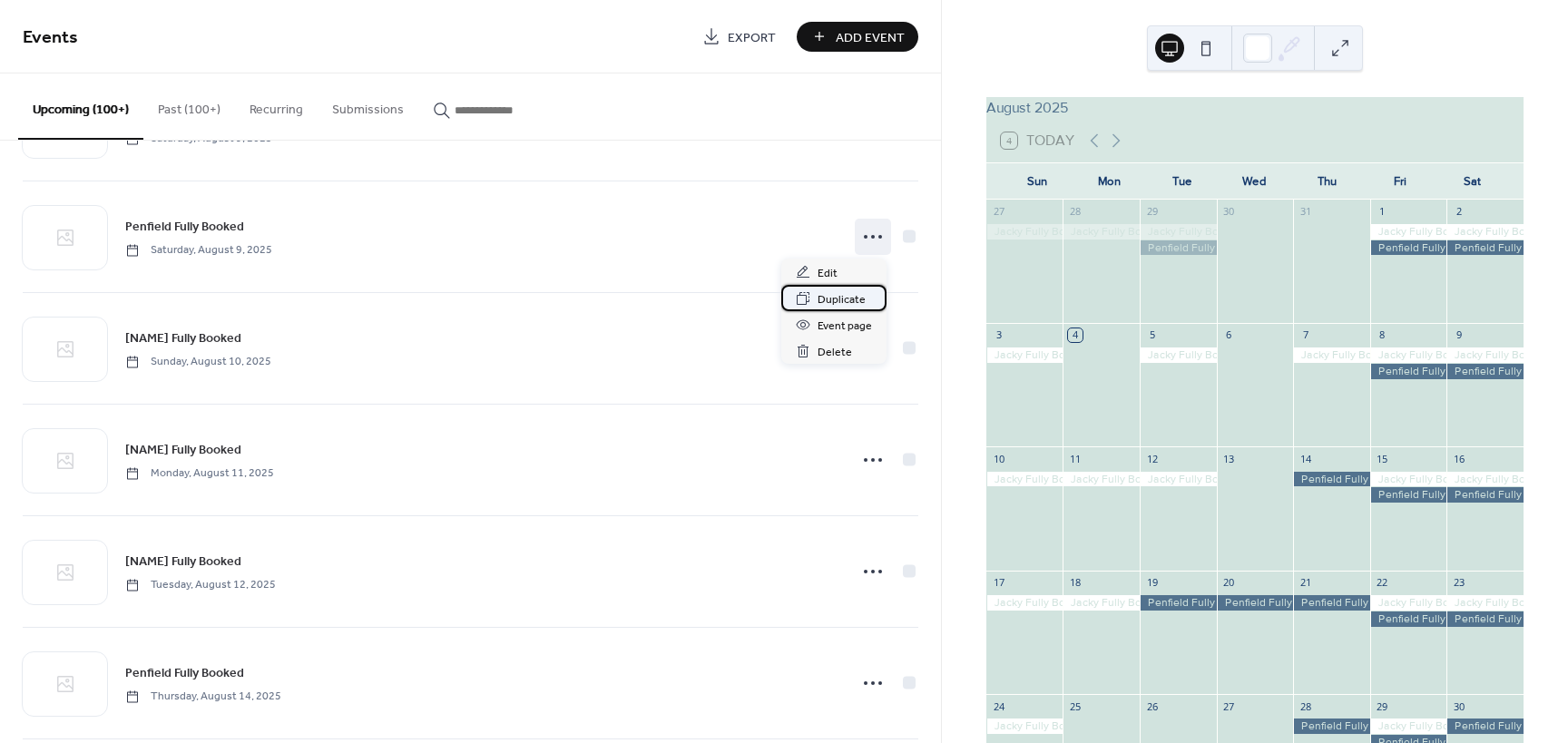 click on "Duplicate" at bounding box center (841, 299) 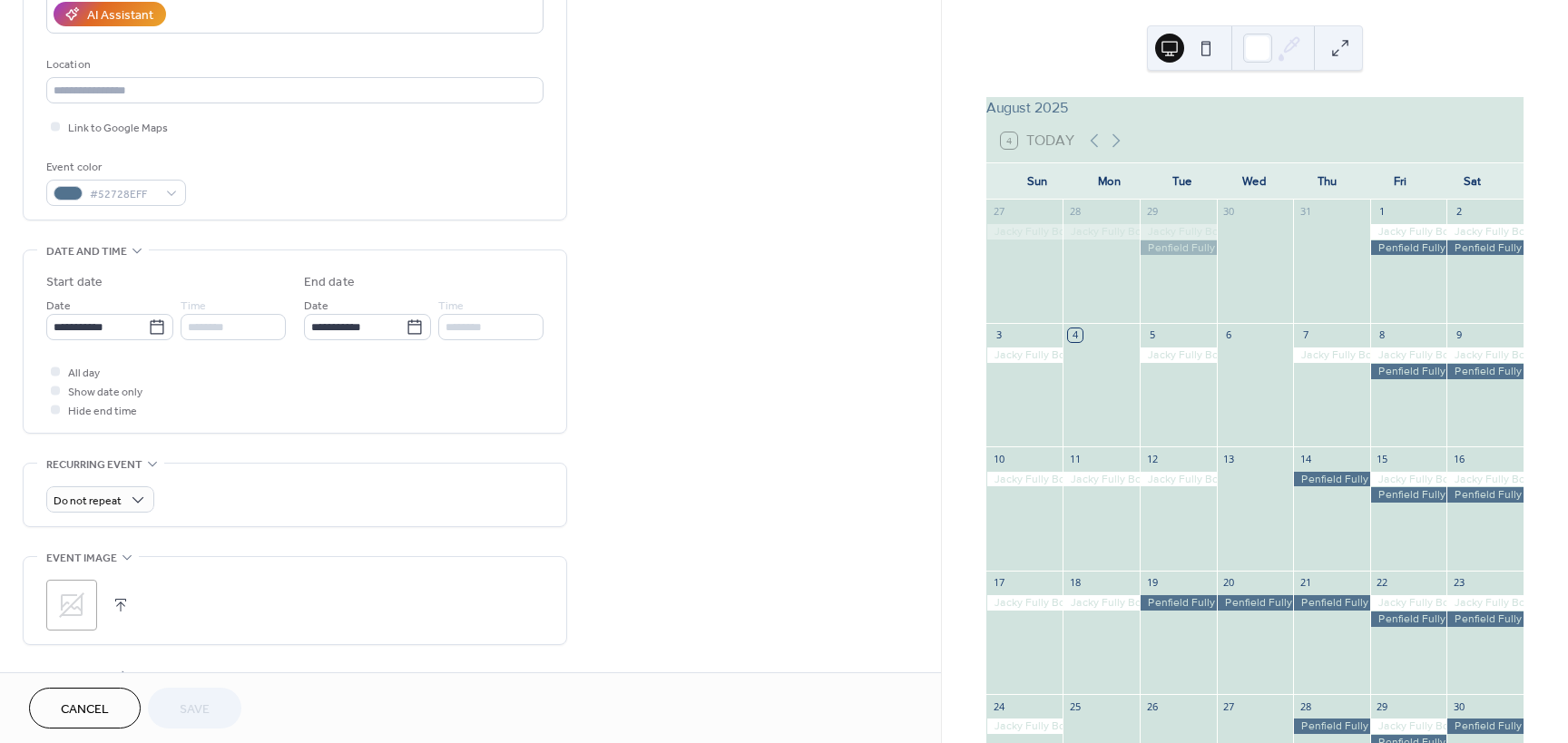 scroll, scrollTop: 363, scrollLeft: 0, axis: vertical 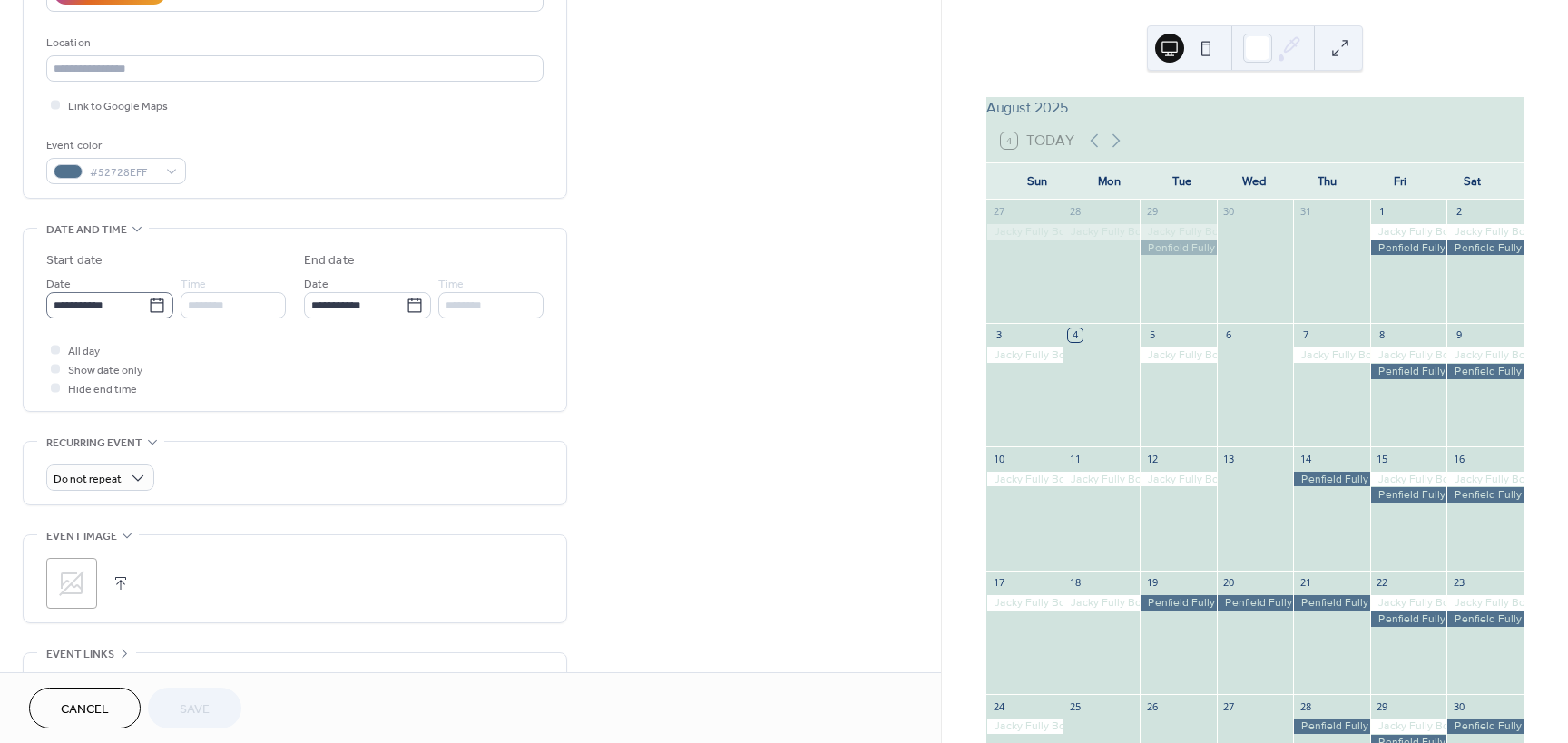click 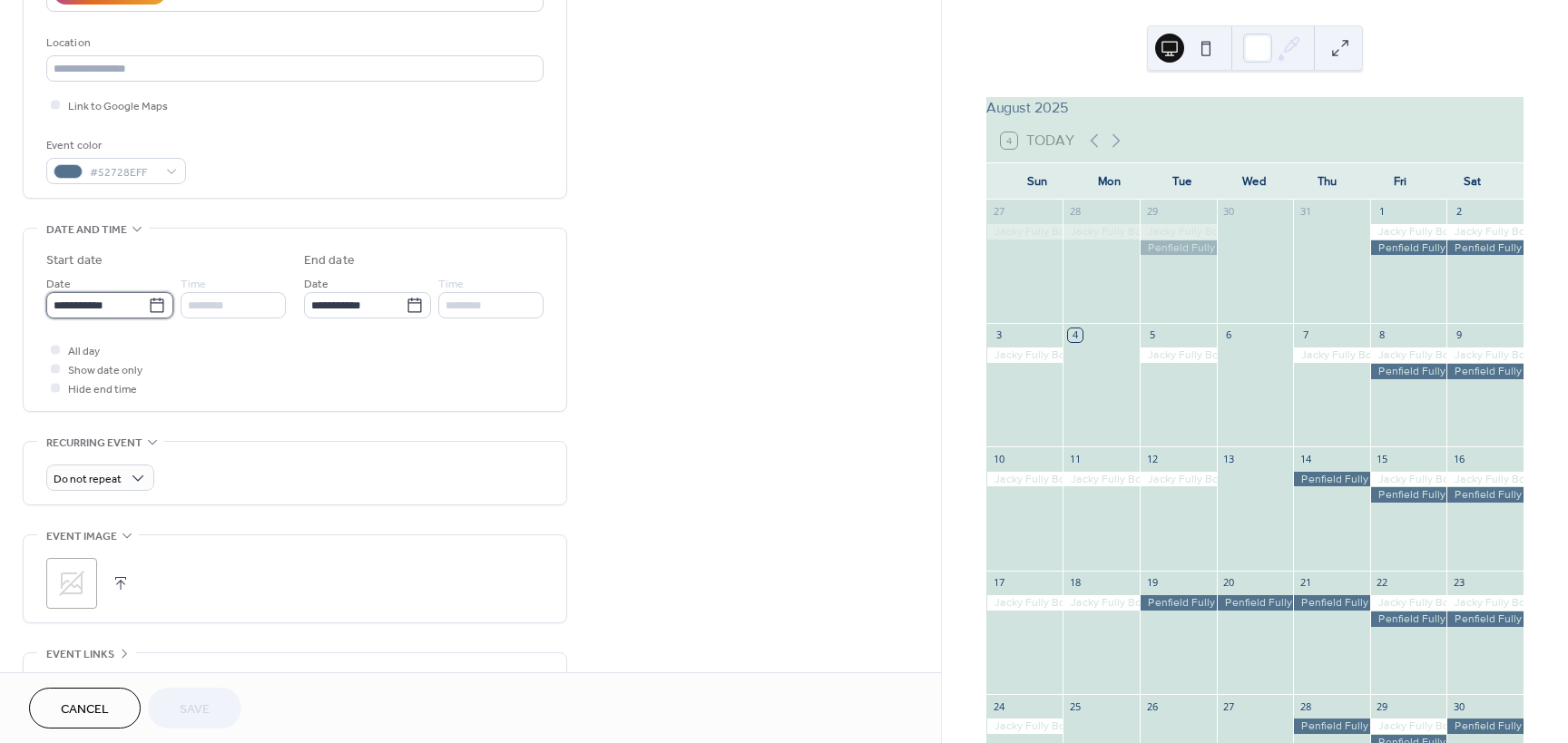 click on "**********" at bounding box center [97, 305] 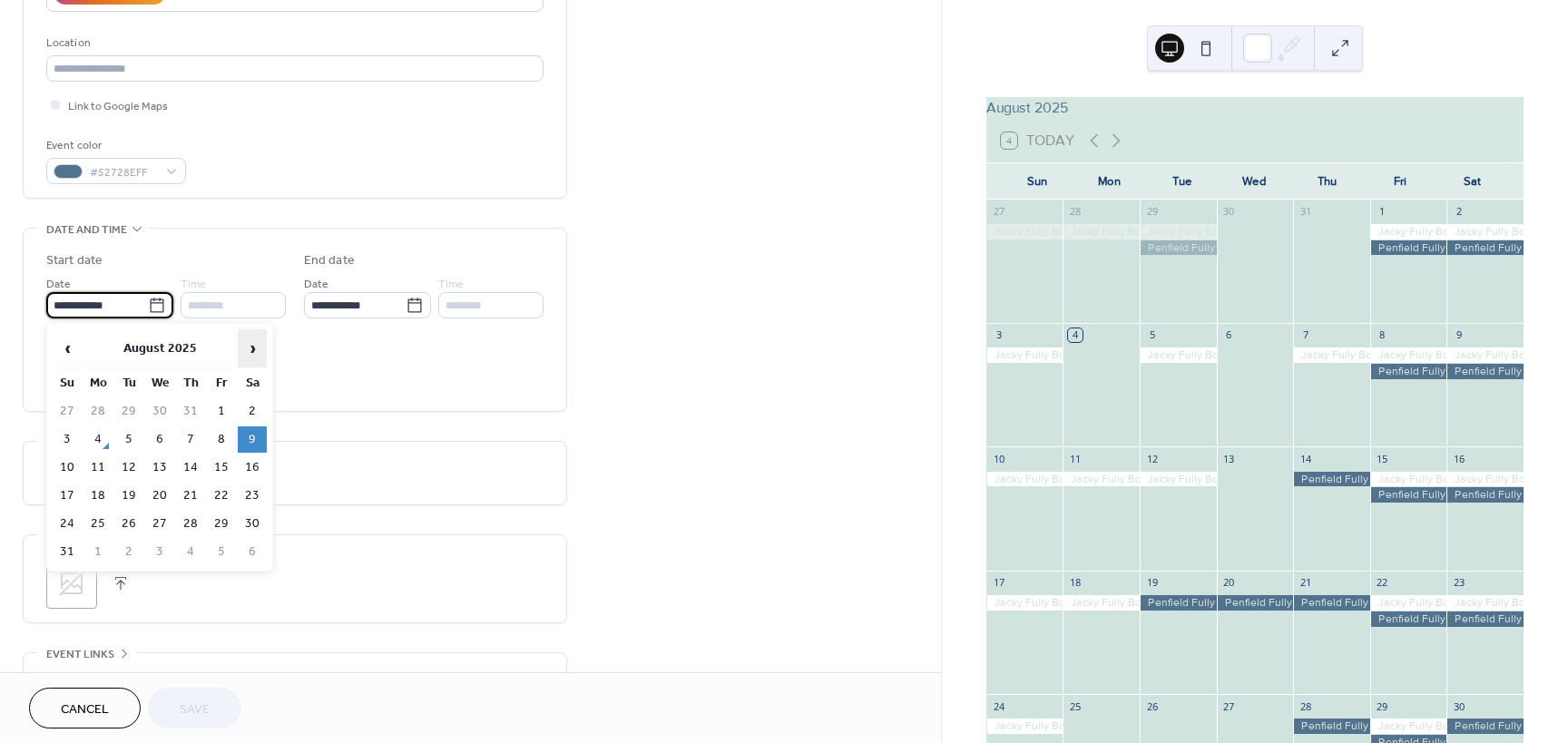 click on "›" at bounding box center (252, 348) 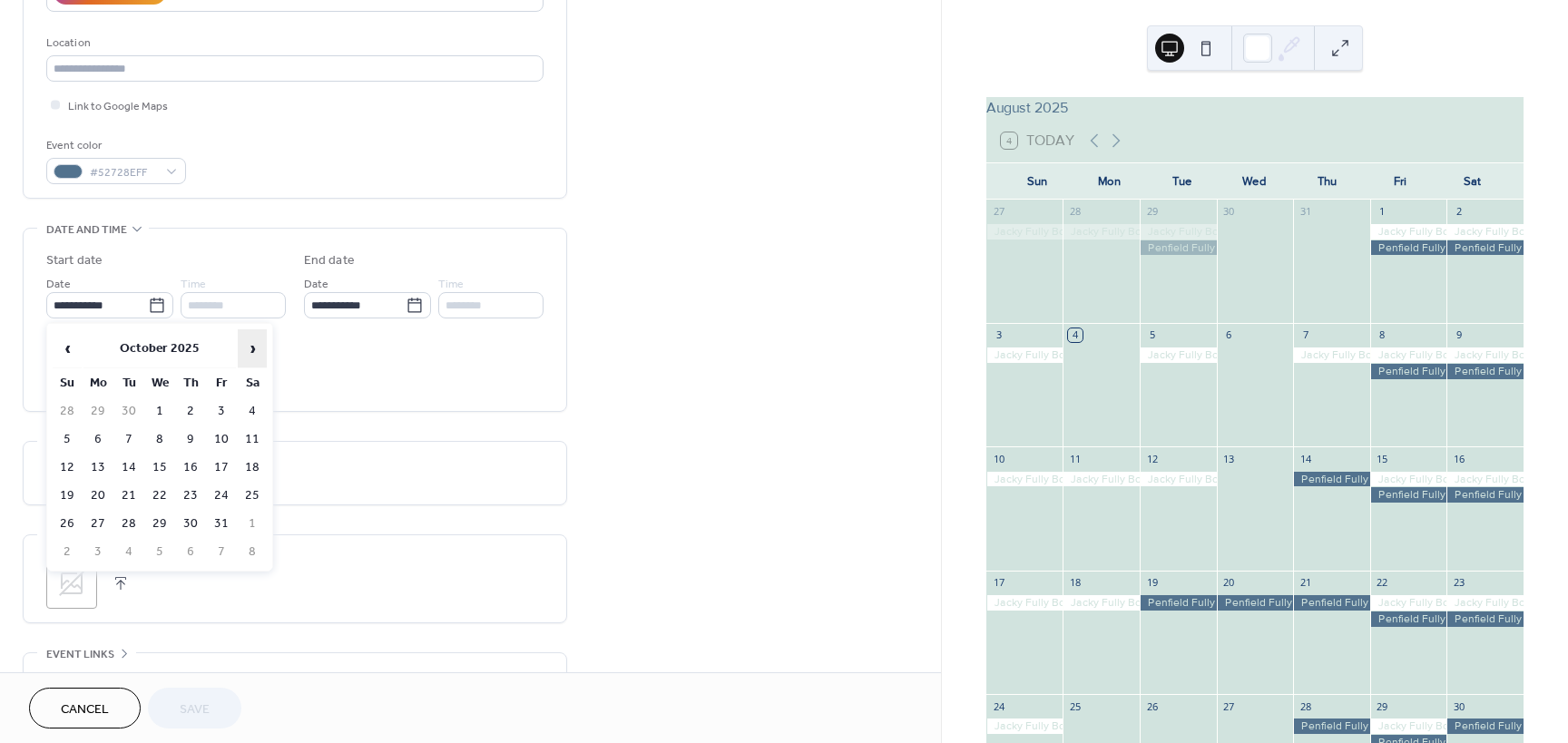 click on "›" at bounding box center [252, 348] 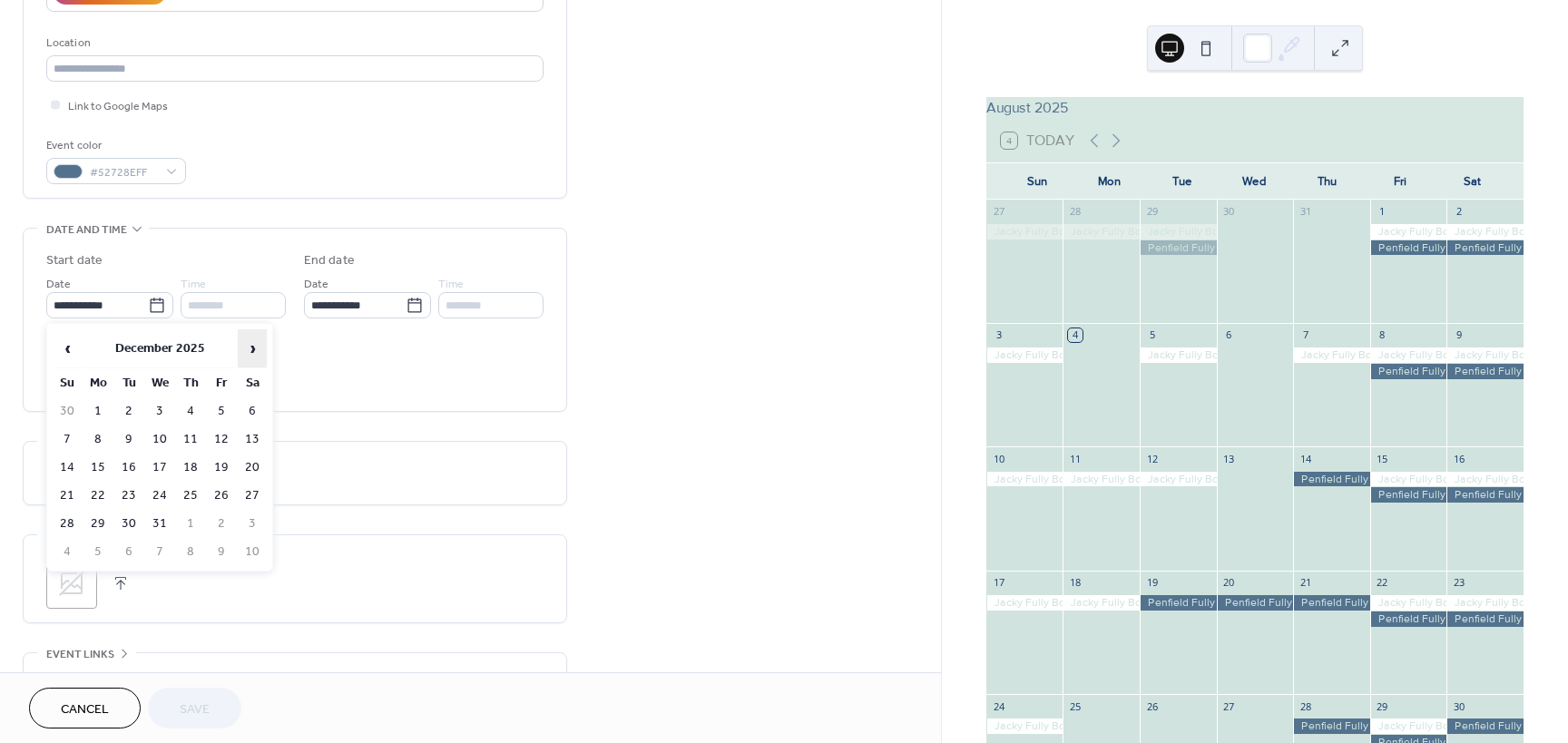 click on "›" at bounding box center [252, 348] 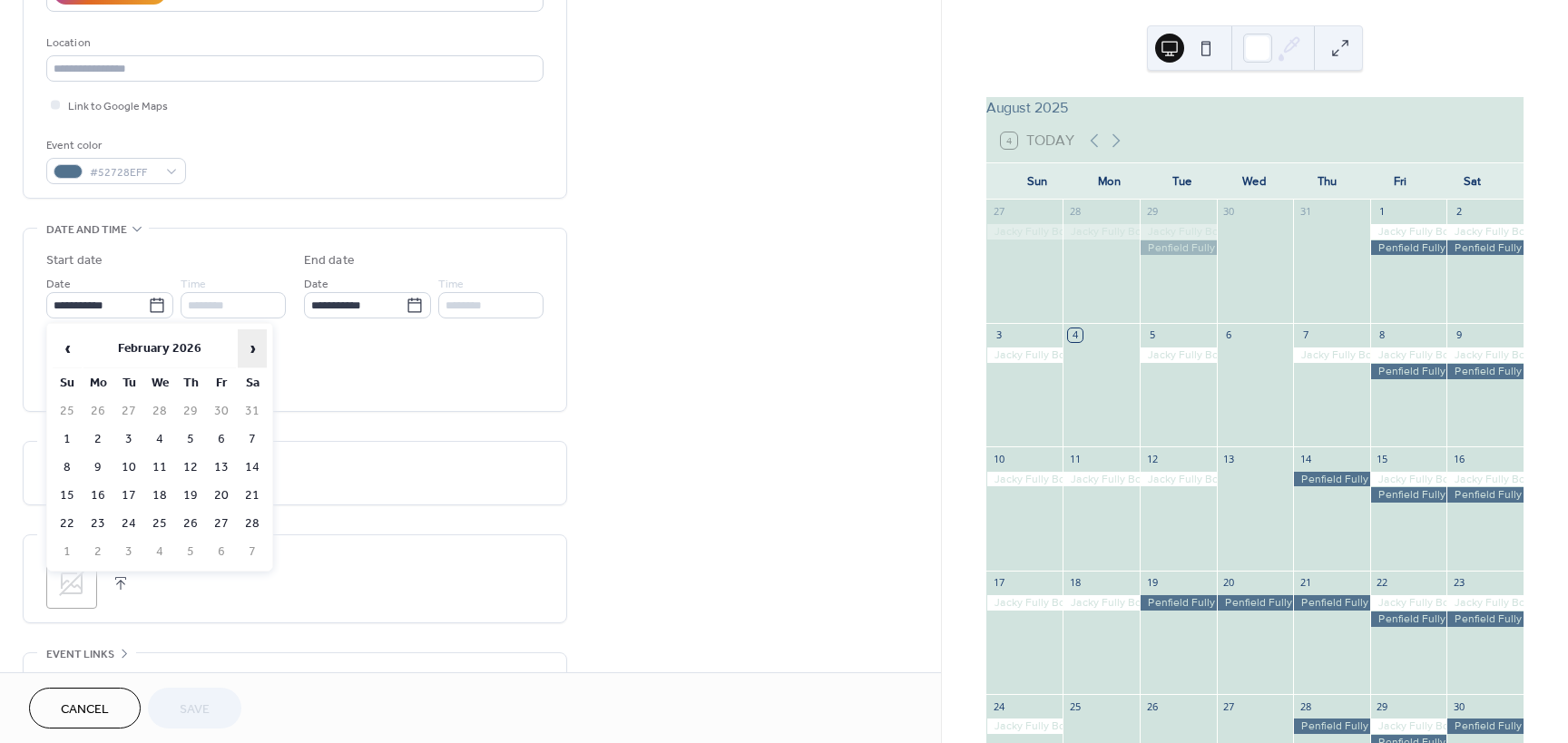click on "›" at bounding box center (252, 348) 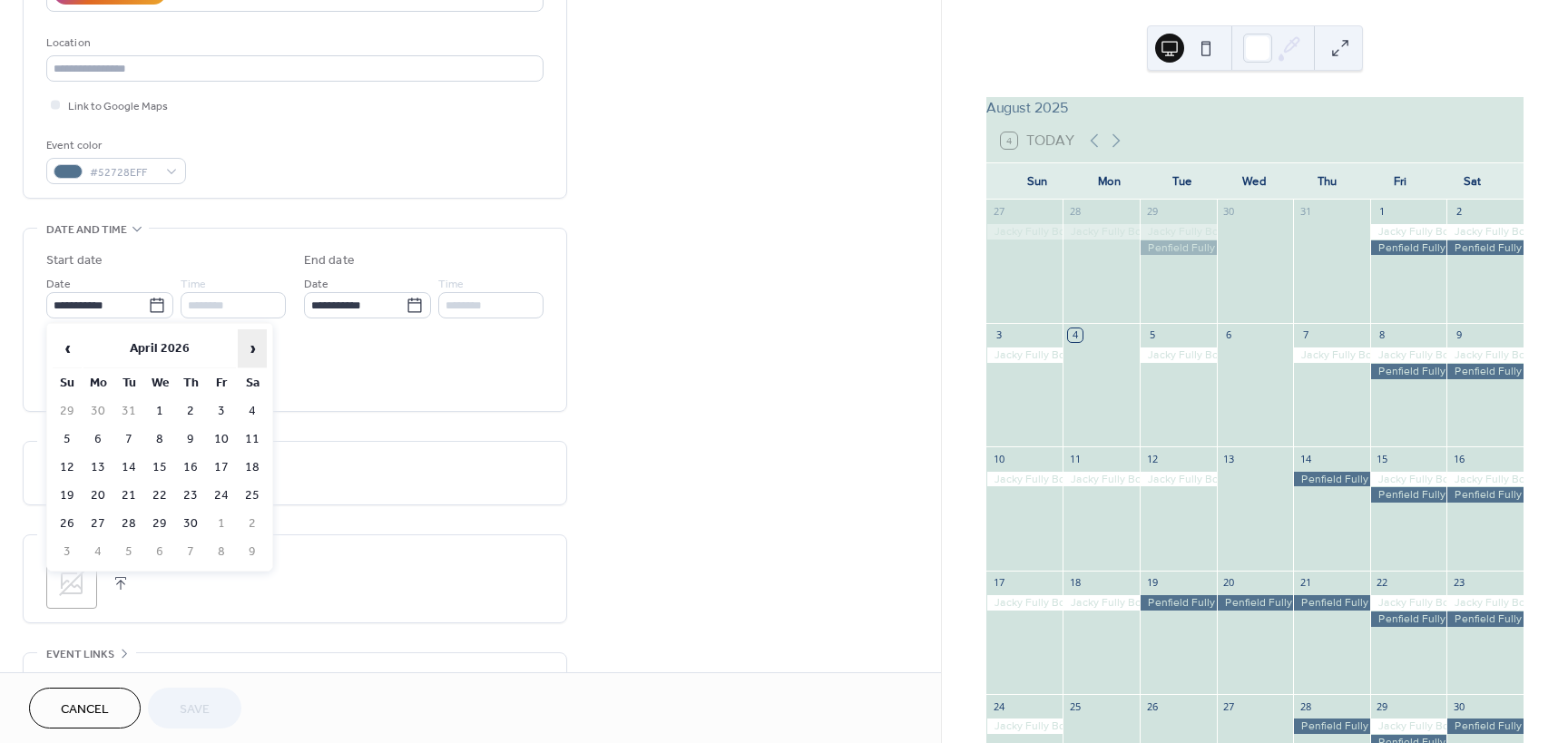 click on "›" at bounding box center [252, 348] 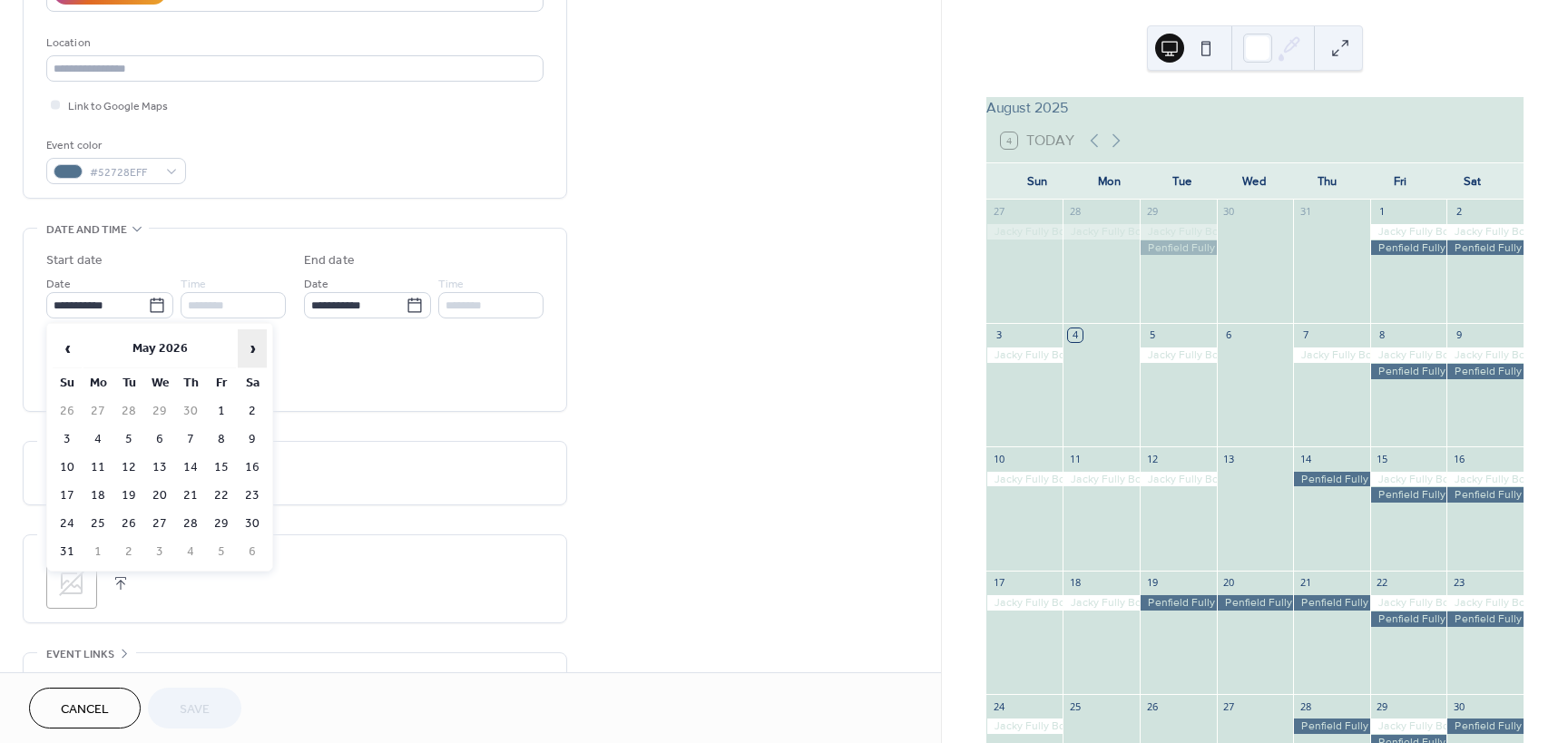 click on "›" at bounding box center (252, 348) 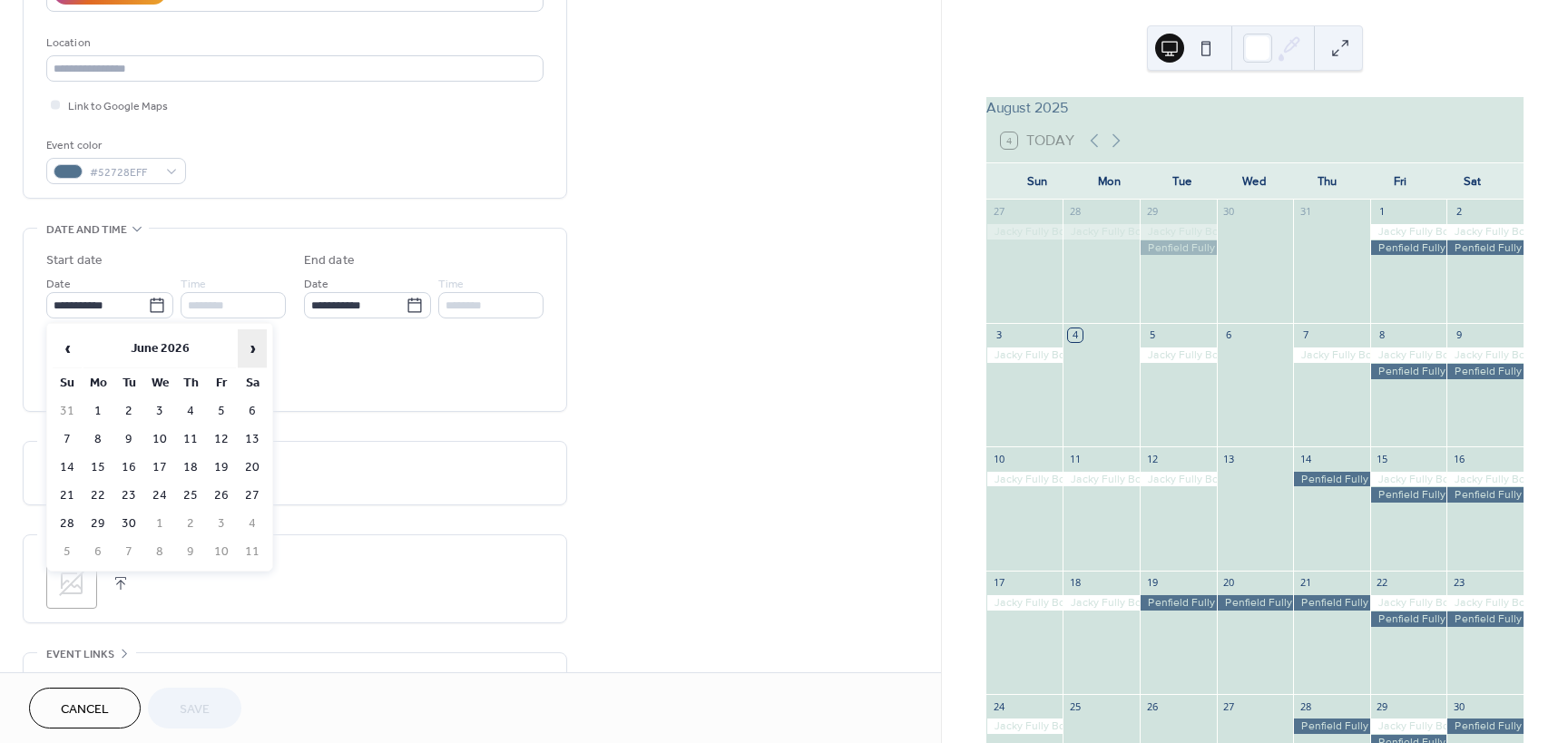click on "›" at bounding box center (252, 348) 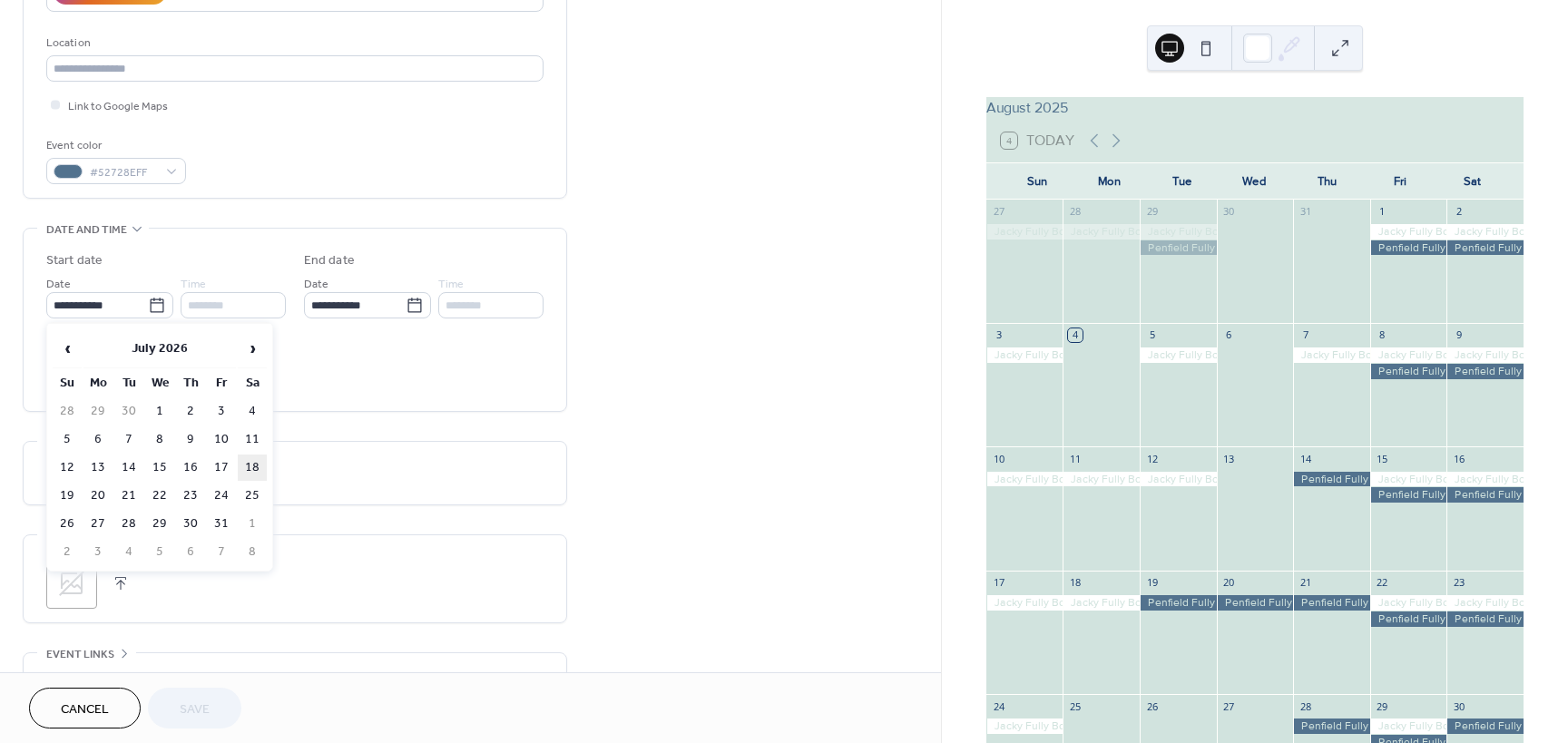 click on "18" at bounding box center [252, 467] 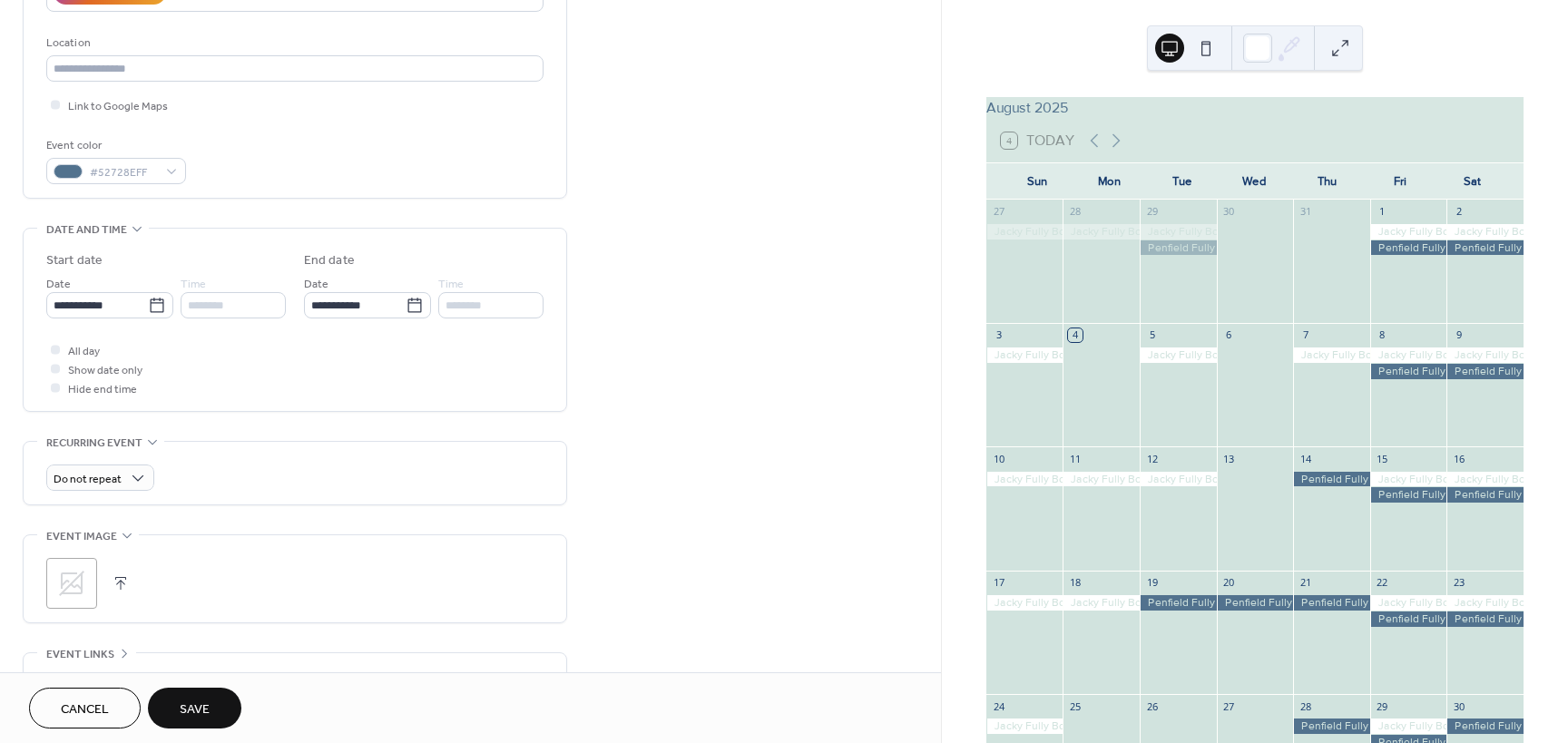 type on "**********" 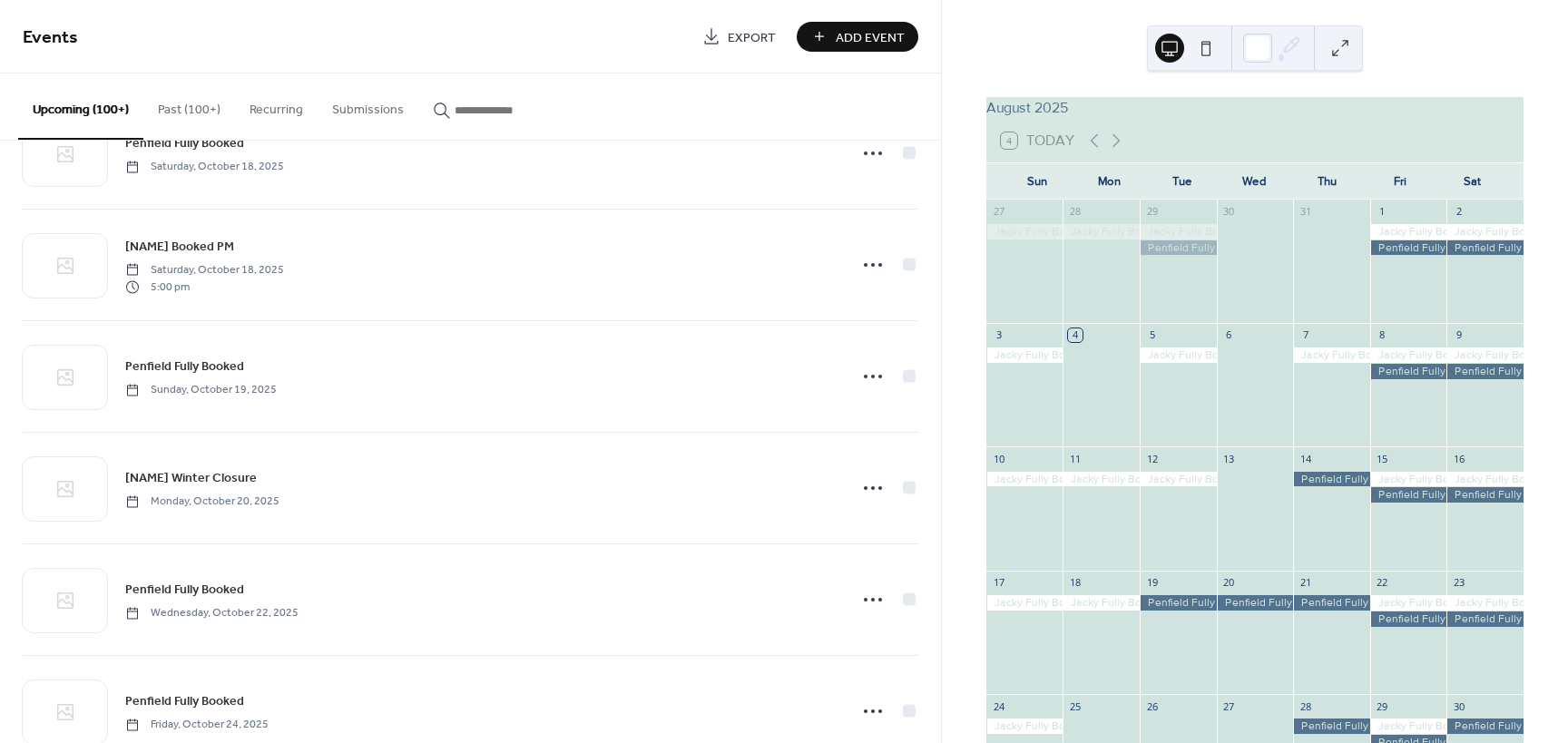 scroll, scrollTop: 7897, scrollLeft: 0, axis: vertical 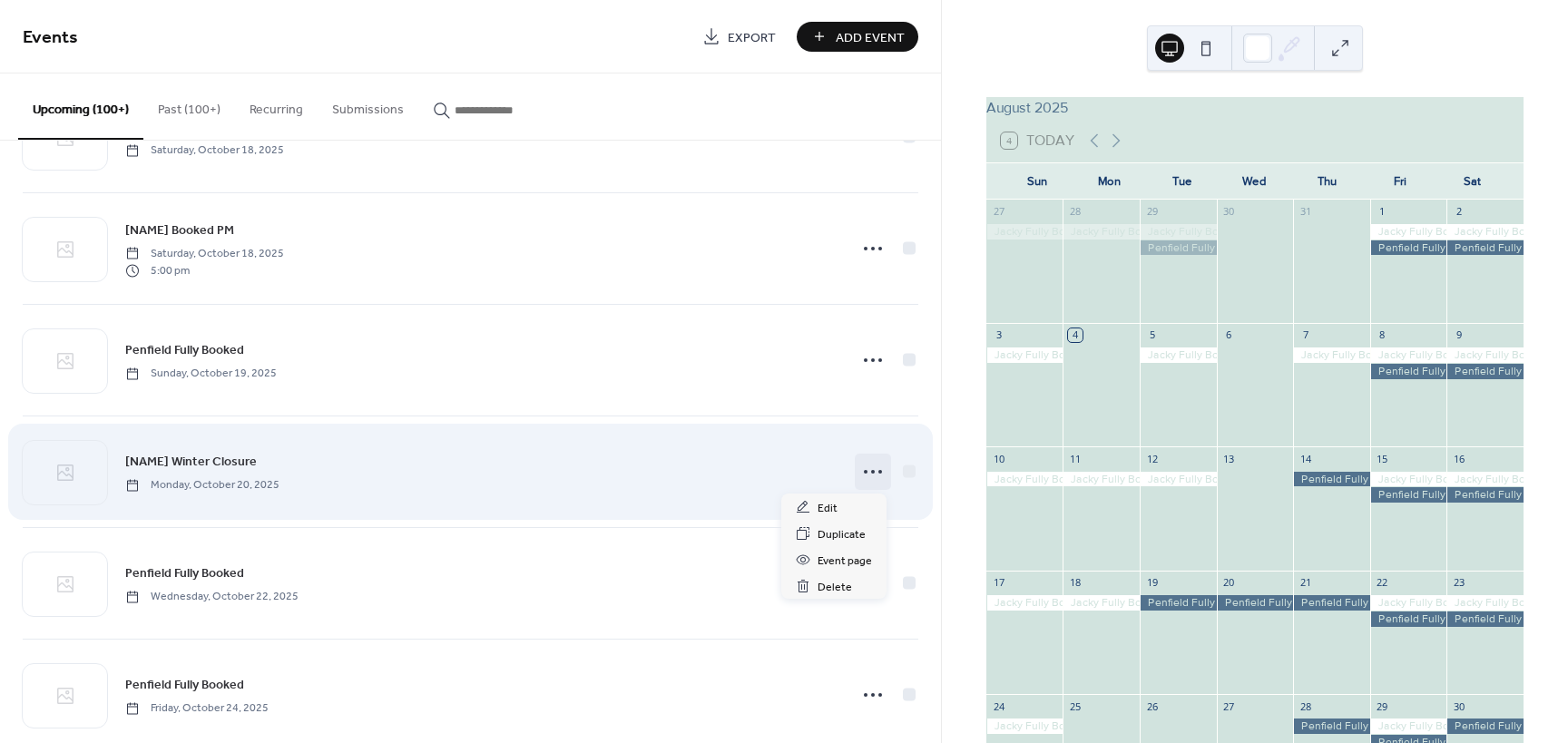 click 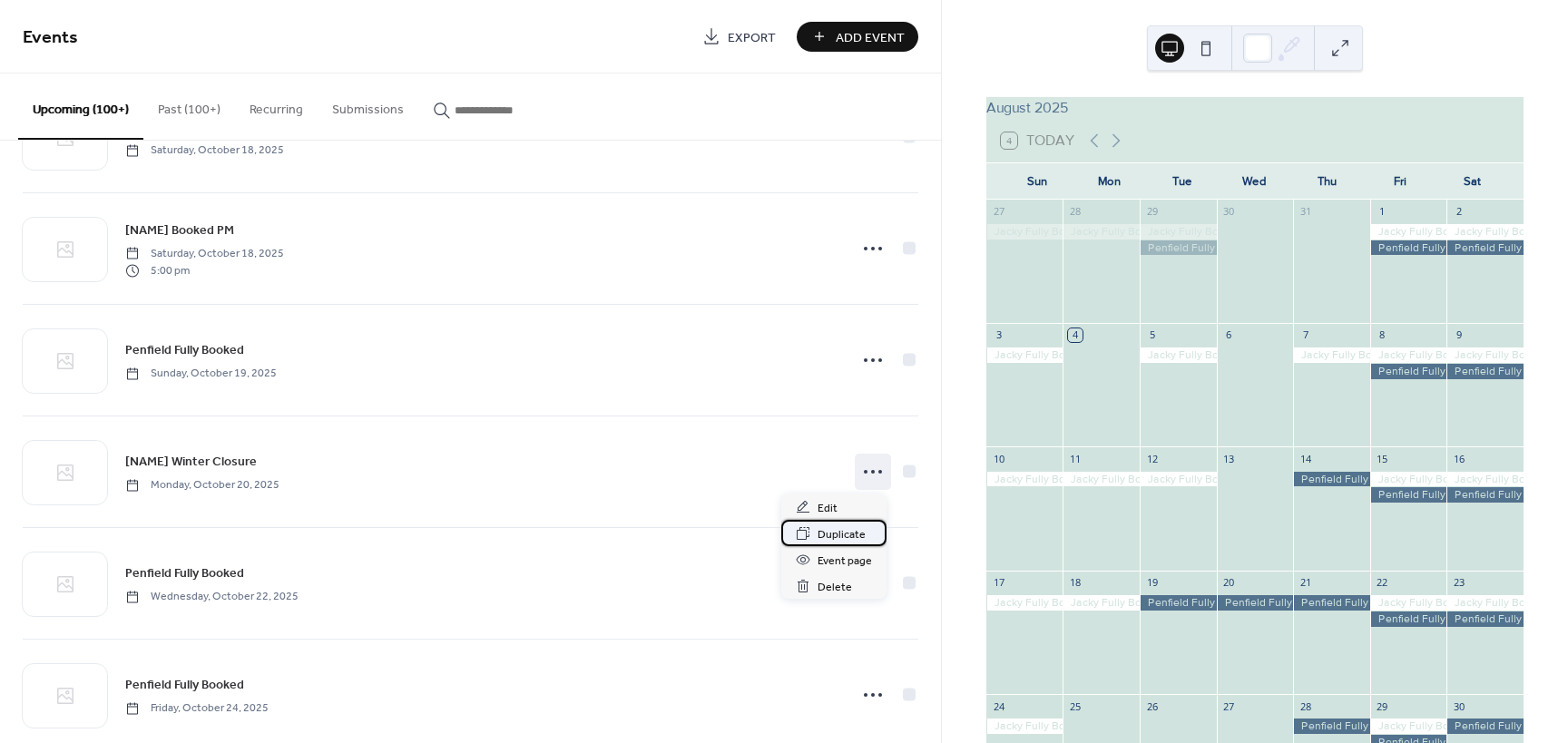 click on "Duplicate" at bounding box center [841, 534] 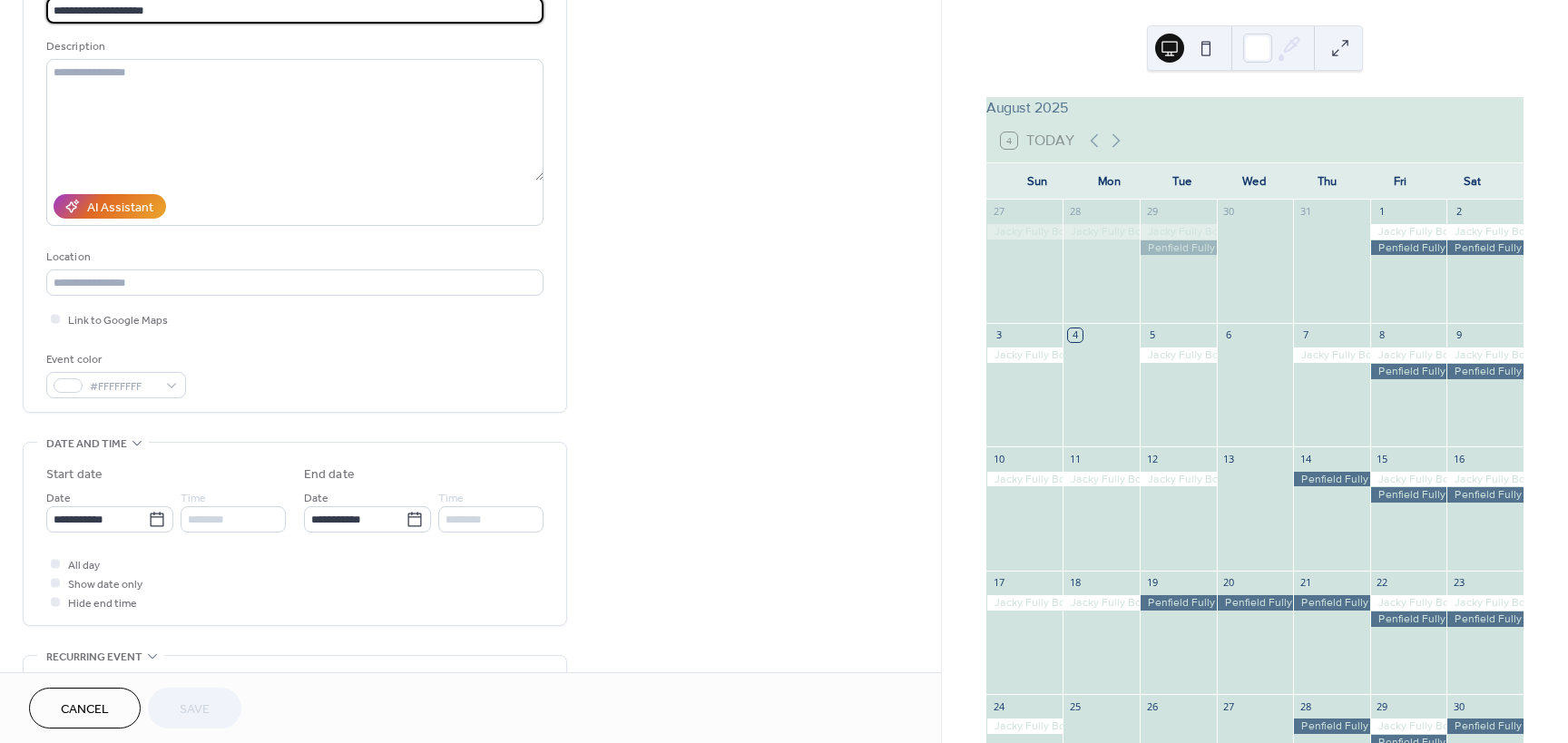 scroll, scrollTop: 181, scrollLeft: 0, axis: vertical 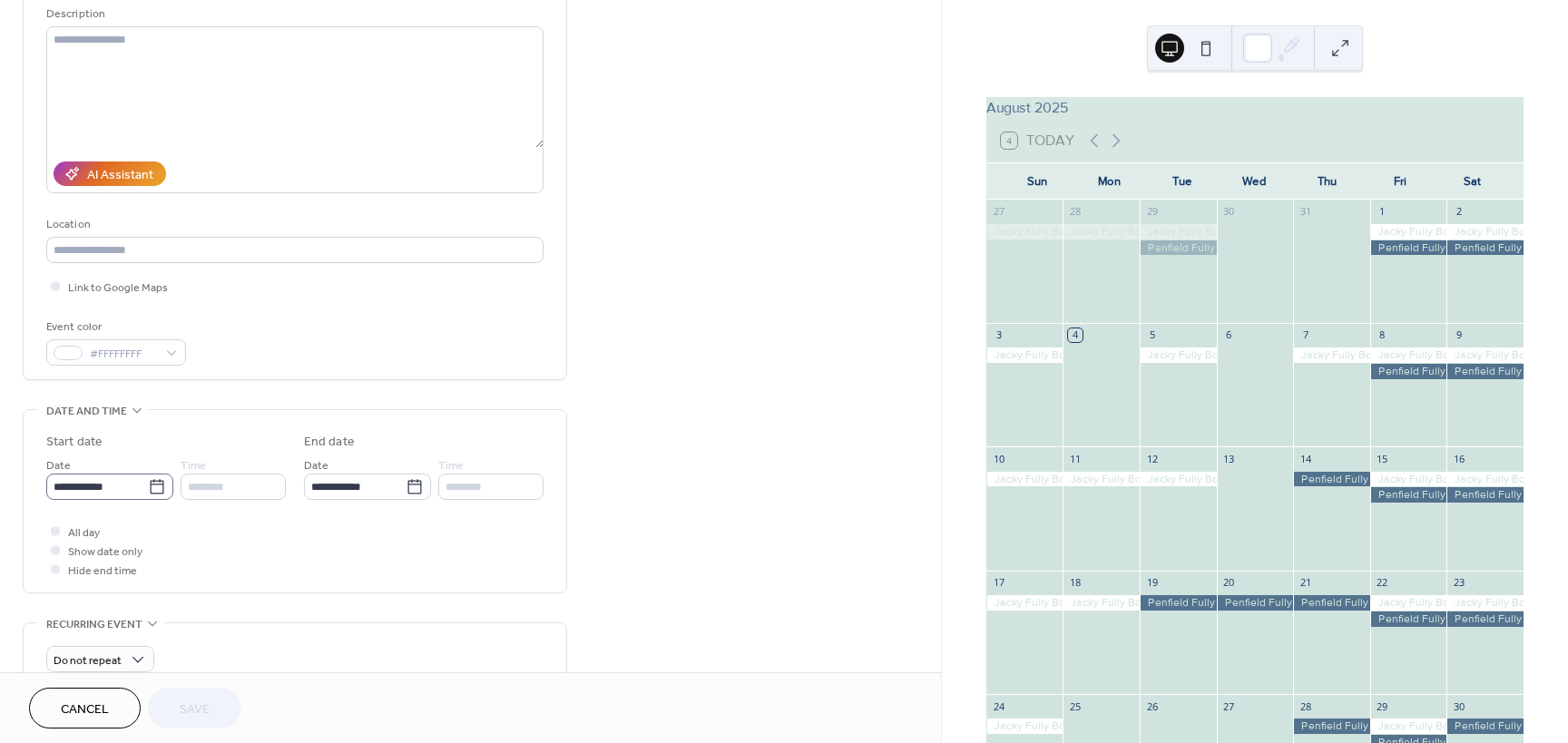 click 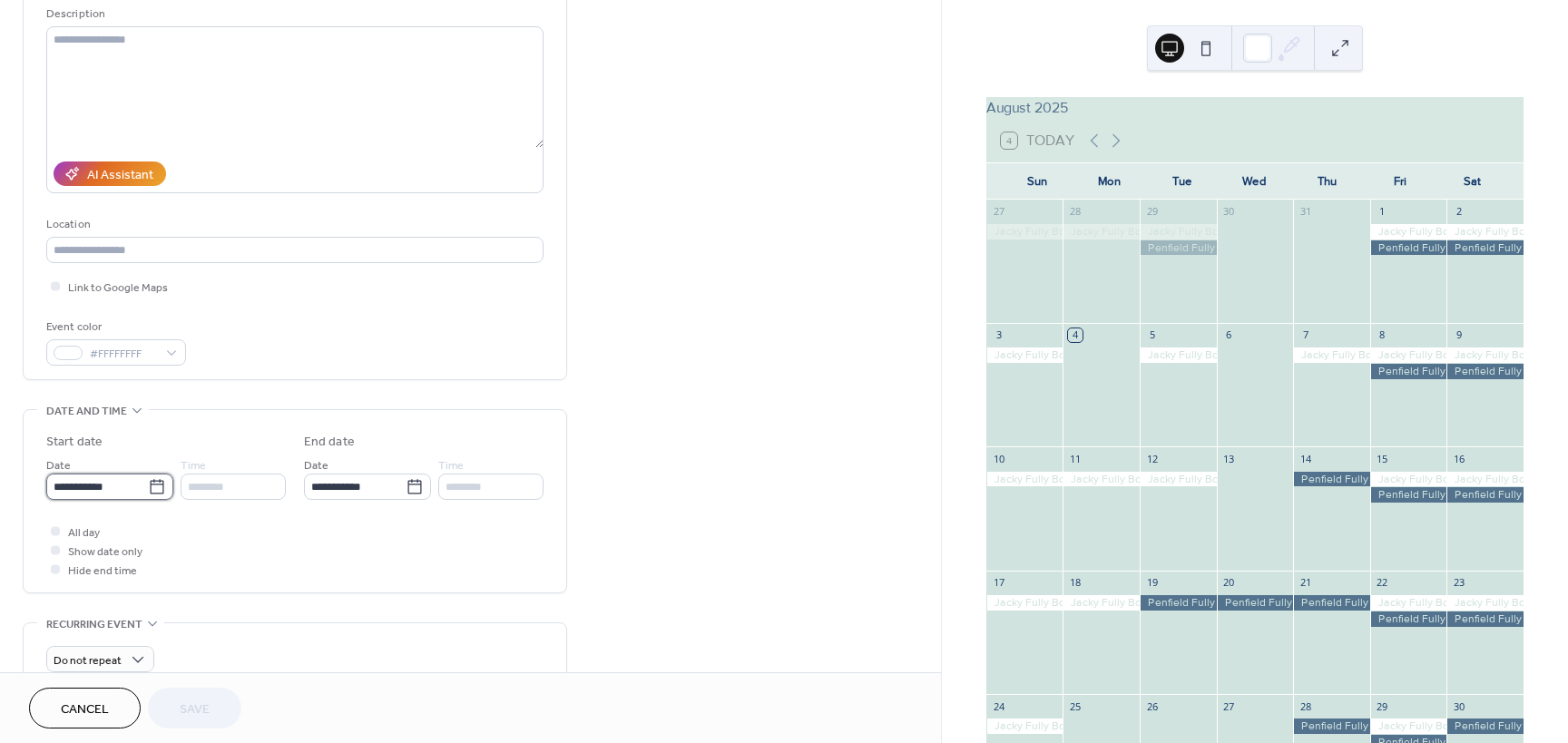 click on "**********" at bounding box center [97, 486] 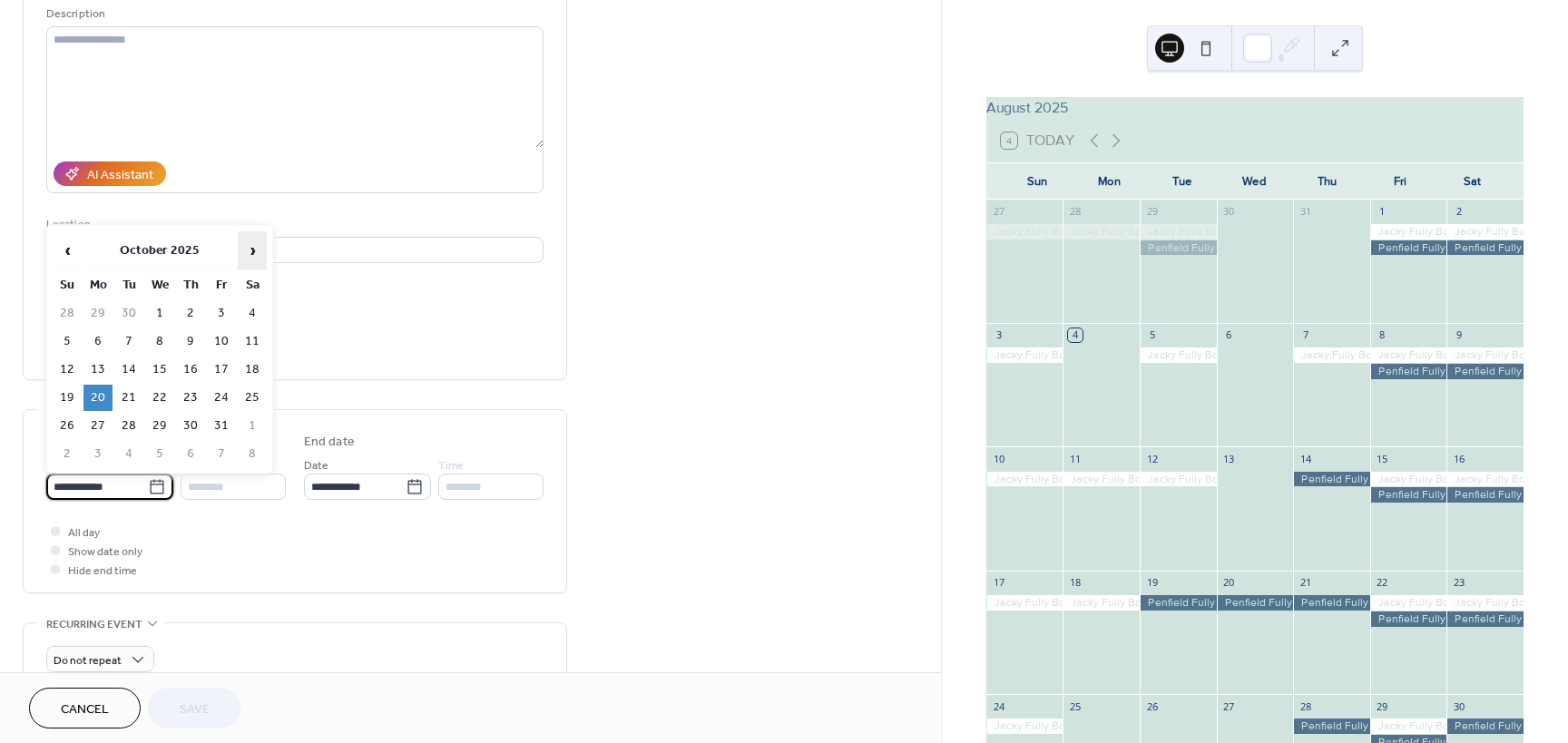click on "›" at bounding box center [252, 250] 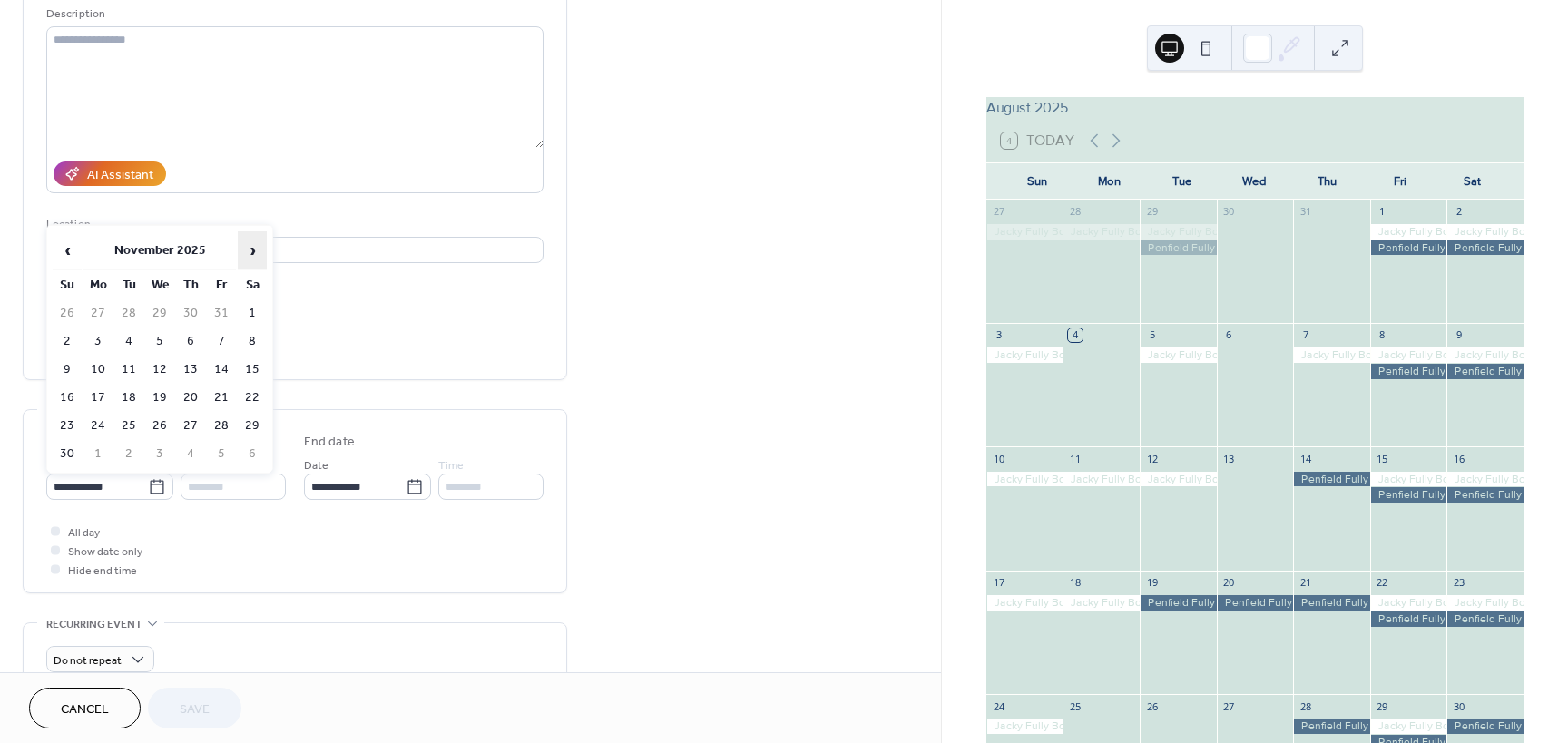 click on "›" at bounding box center [252, 250] 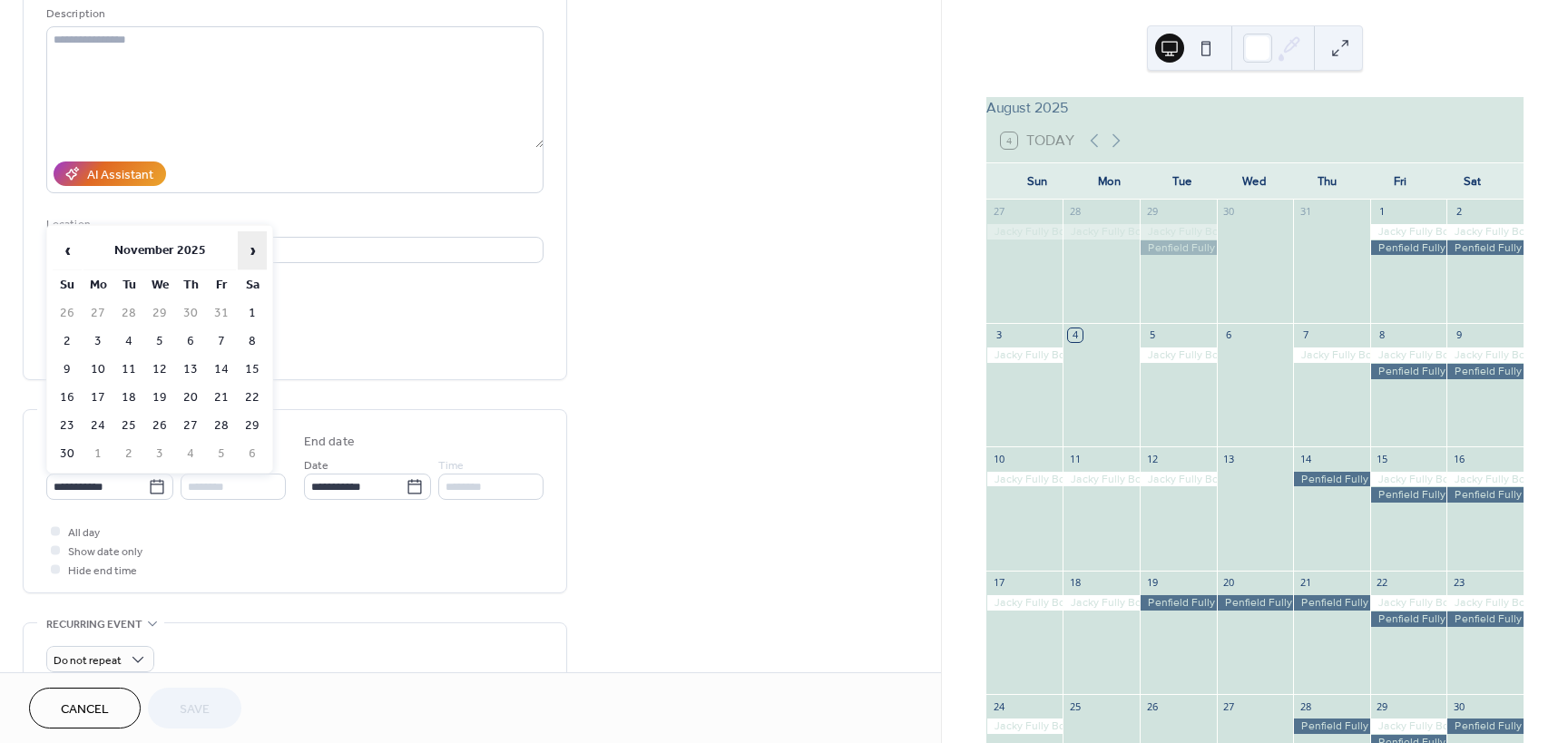 click on "›" at bounding box center (252, 250) 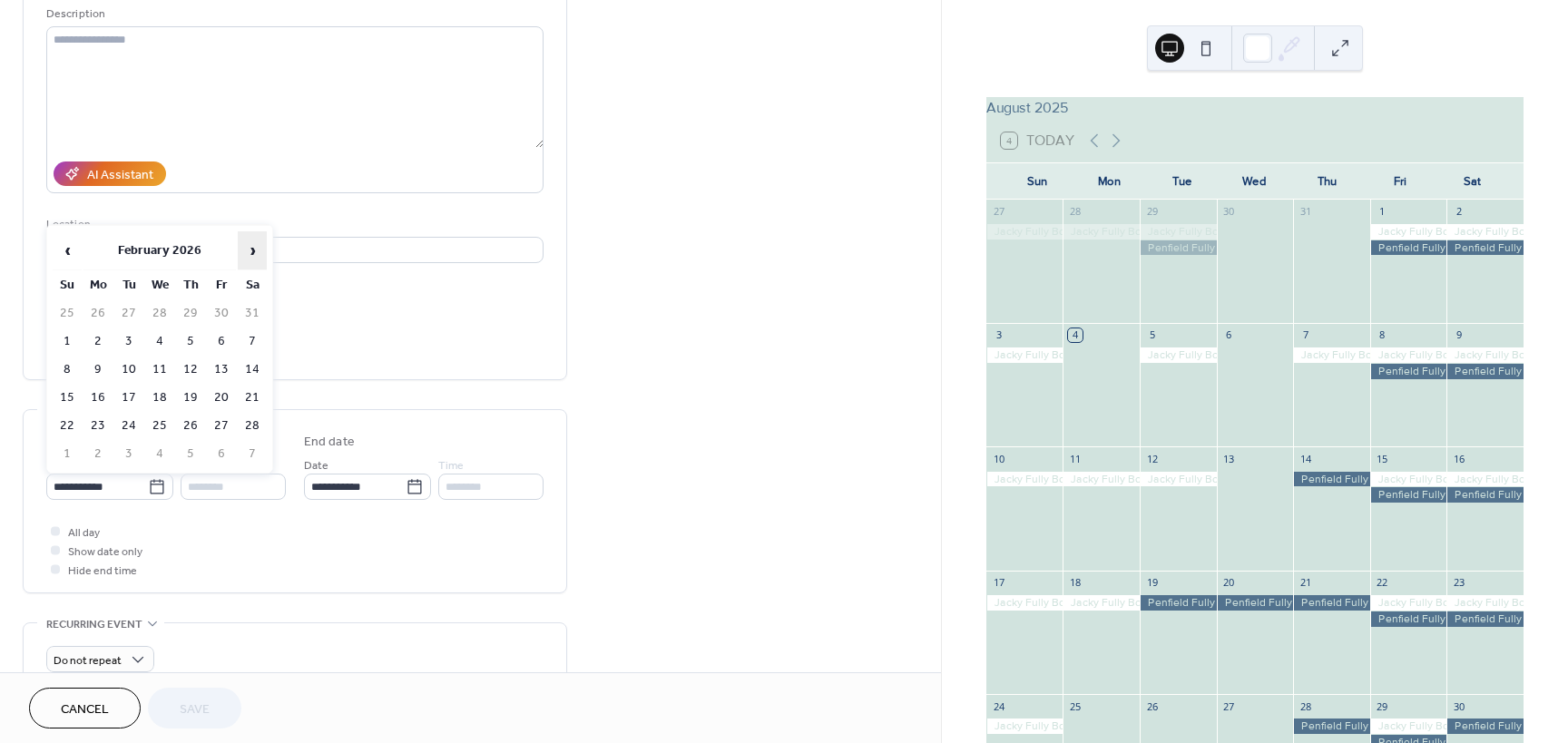 click on "›" at bounding box center (252, 250) 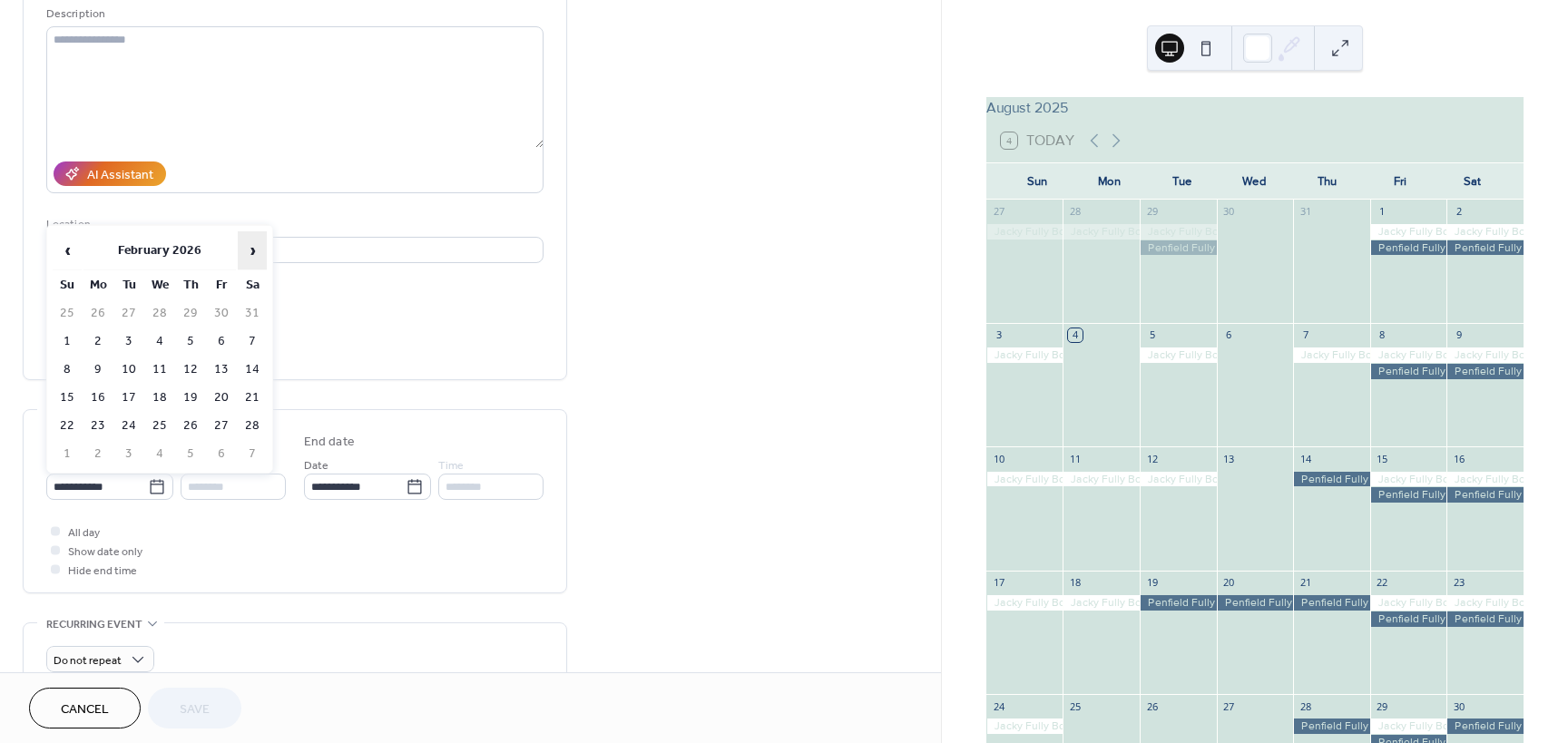 click on "›" at bounding box center (252, 250) 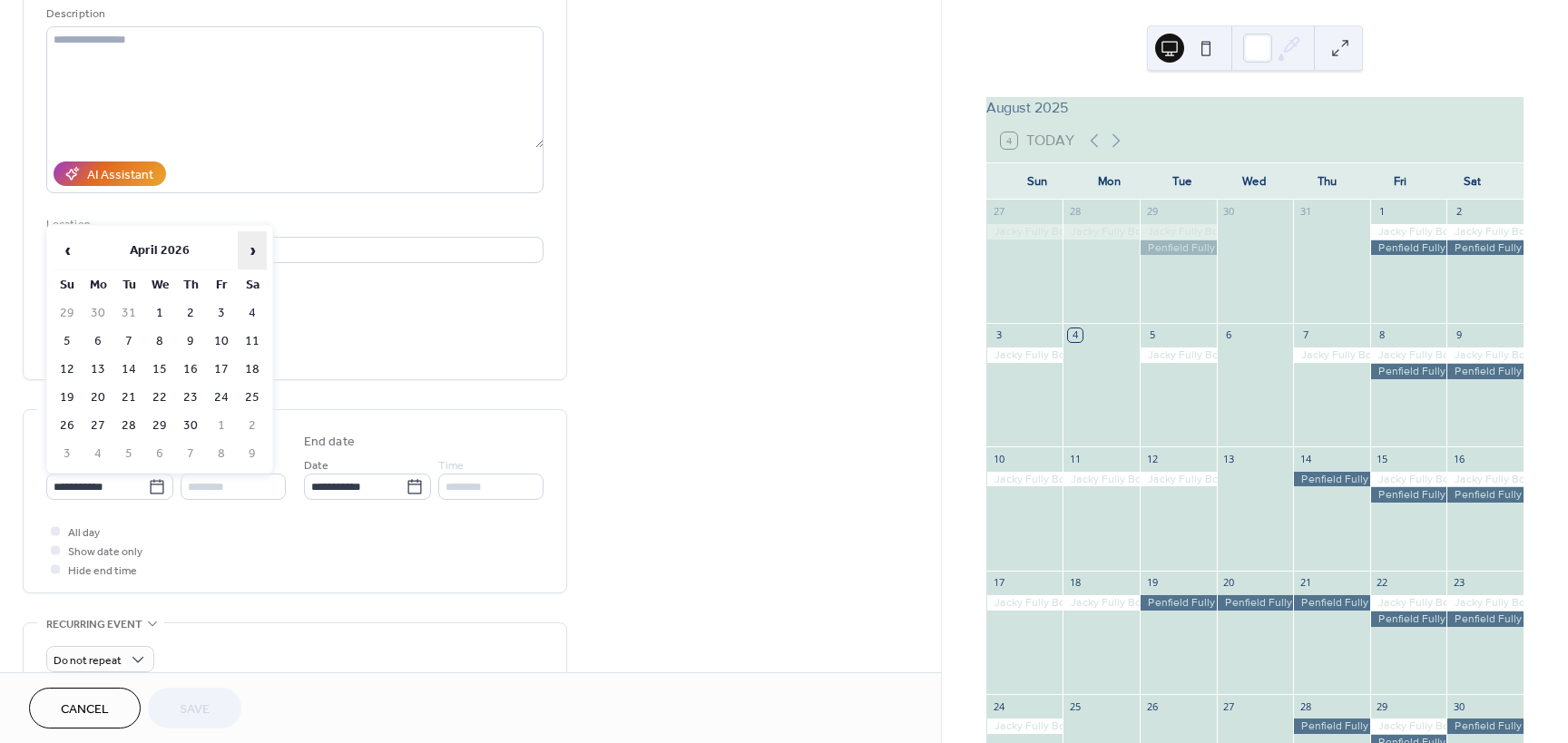 click on "›" at bounding box center (252, 250) 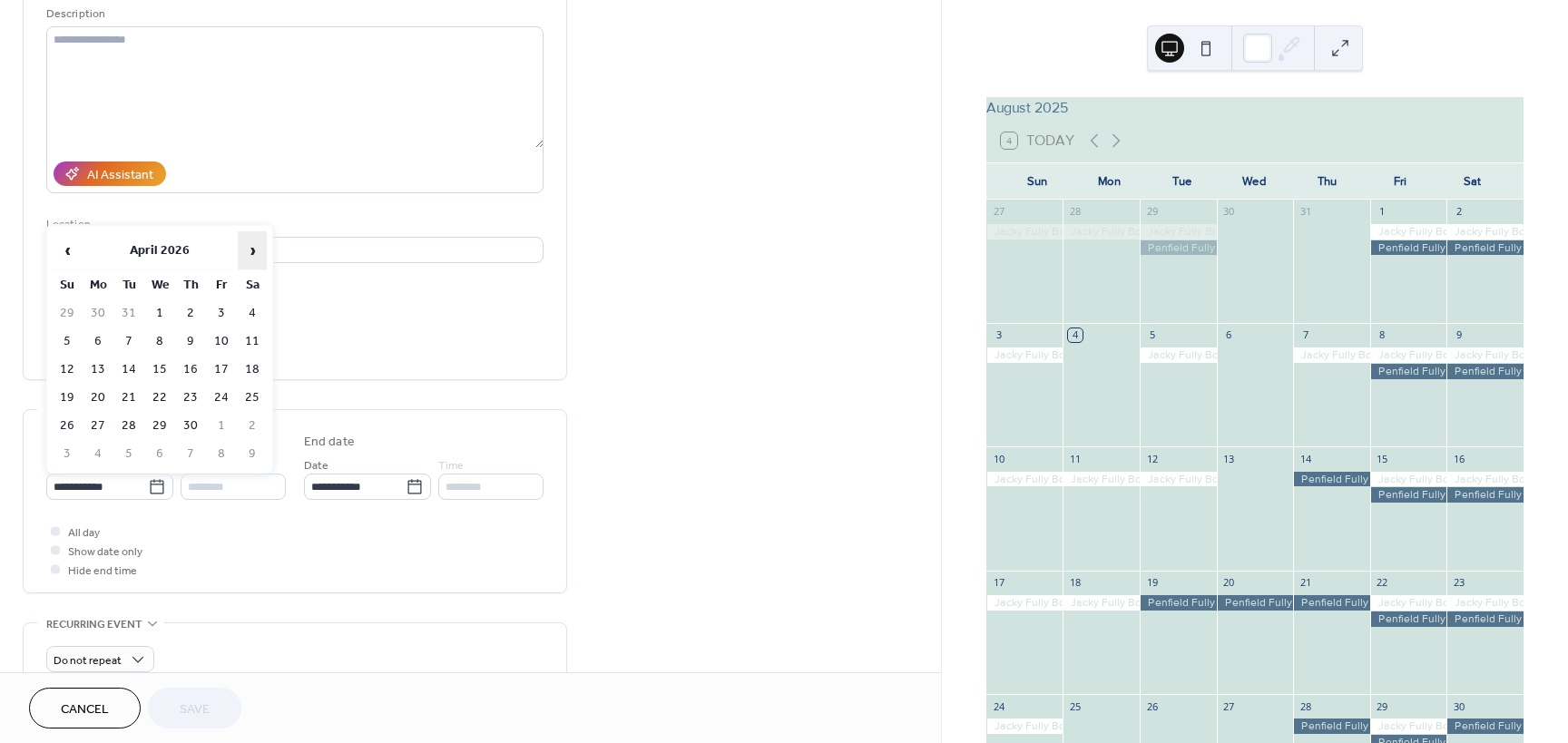 click on "›" at bounding box center (252, 250) 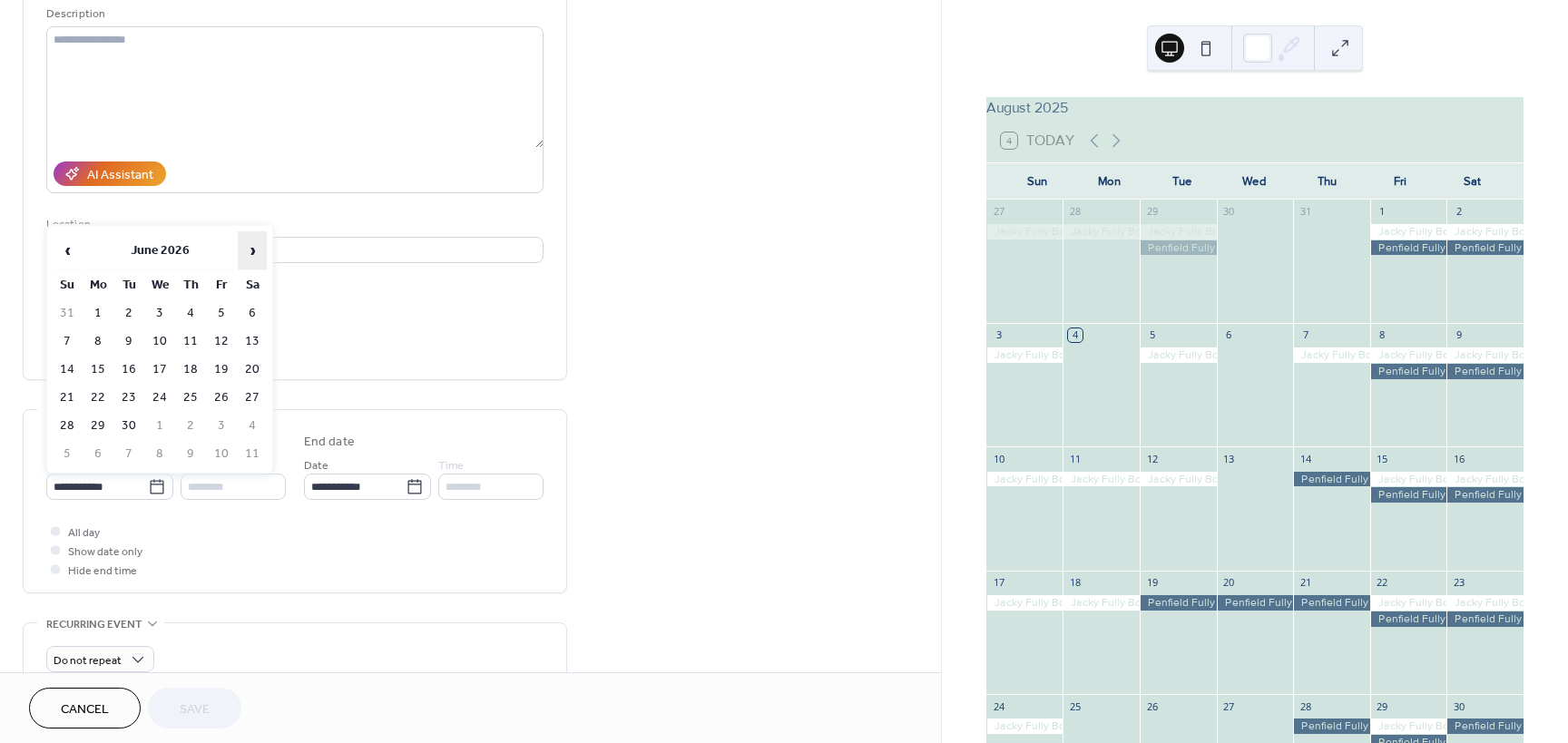 click on "›" at bounding box center [252, 250] 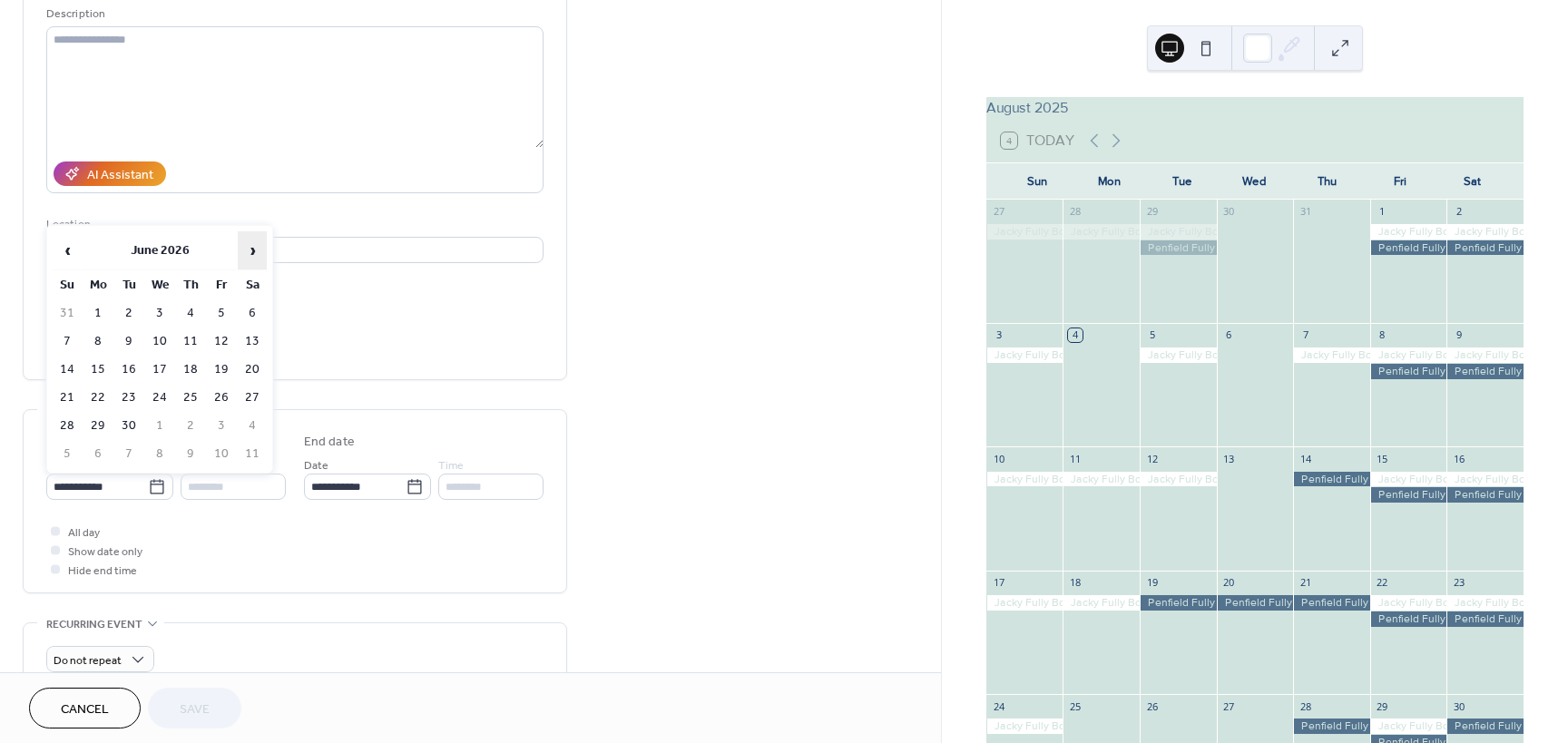 click on "›" at bounding box center [252, 250] 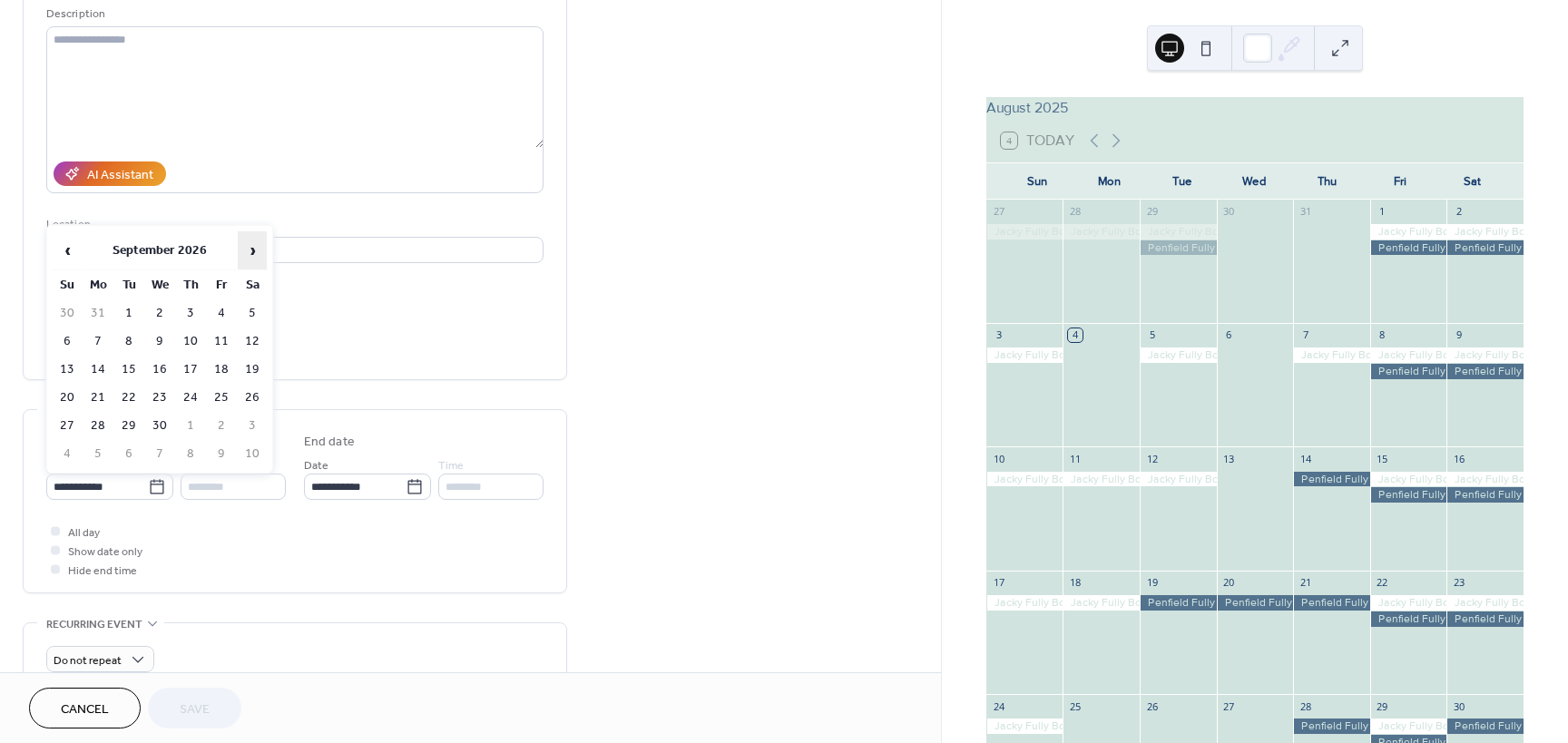 click on "›" at bounding box center [252, 250] 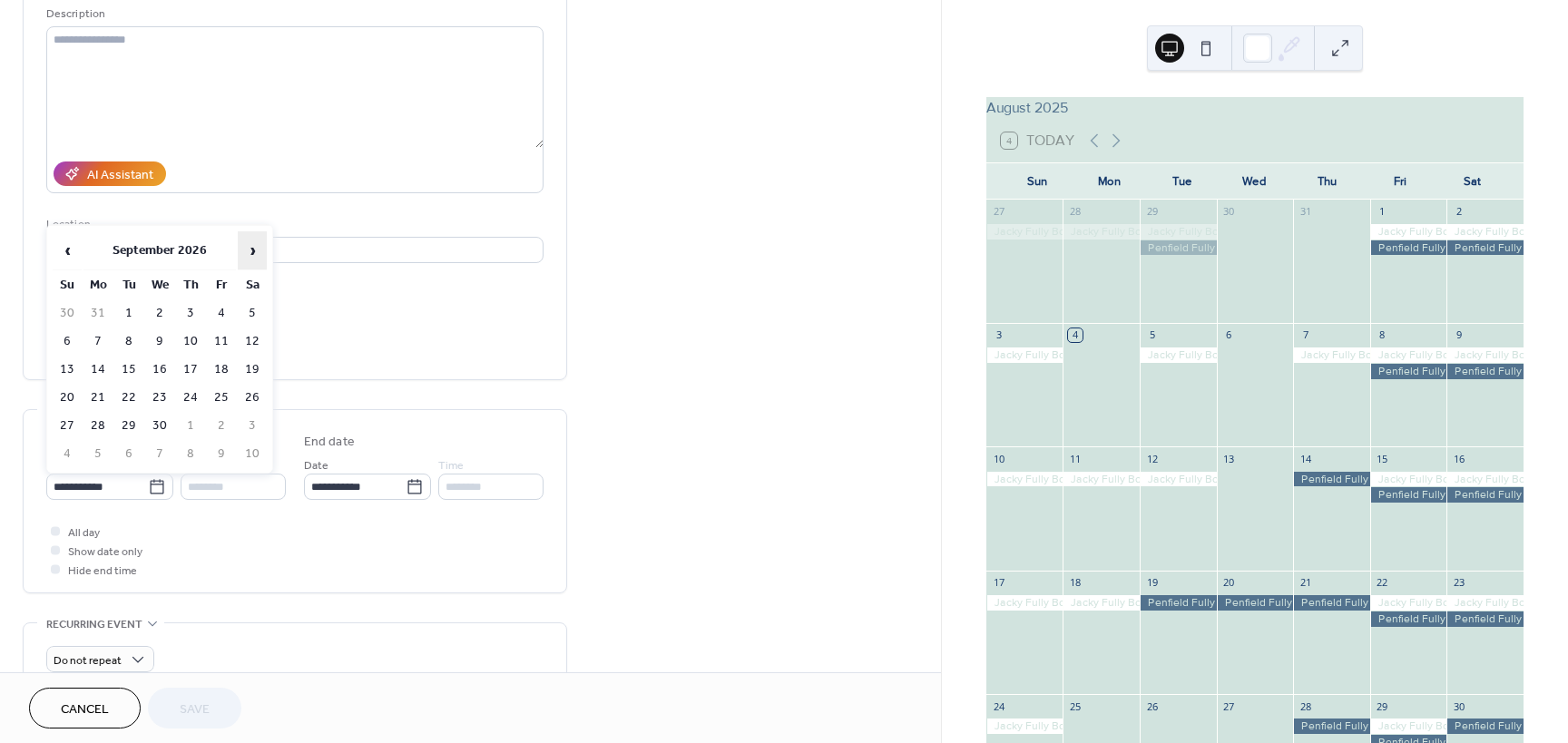 click on "›" at bounding box center [252, 250] 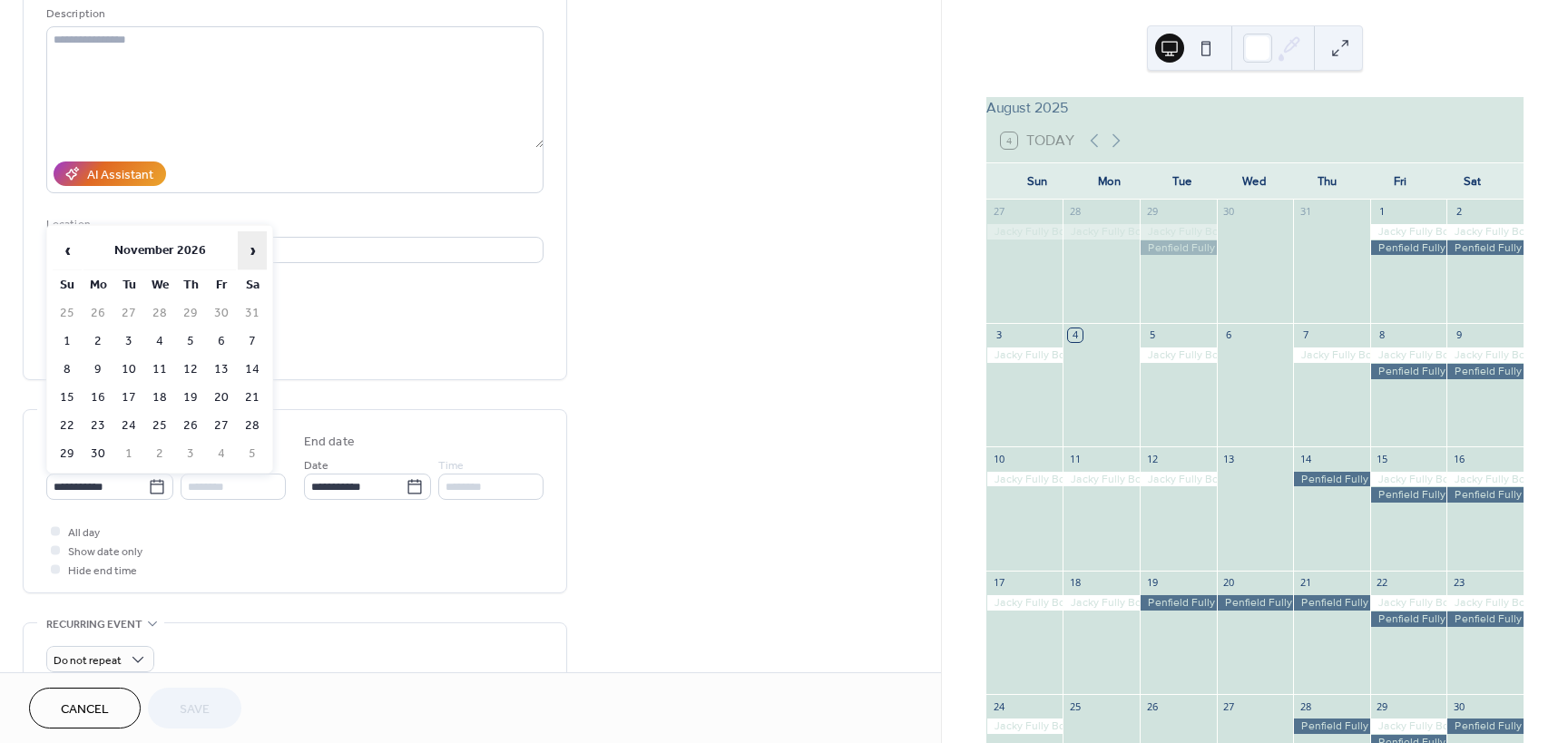 click on "›" at bounding box center (252, 250) 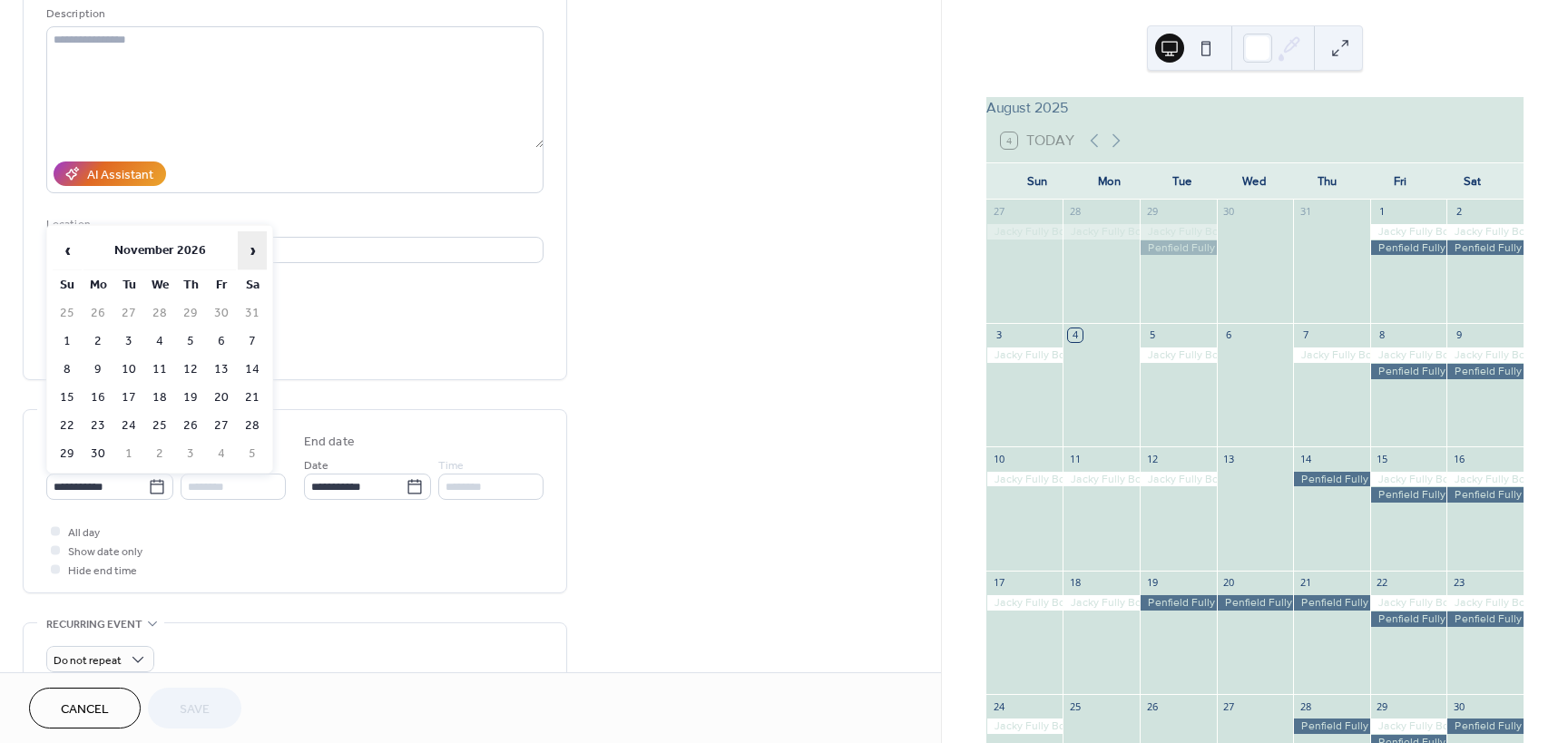 click on "›" at bounding box center (252, 250) 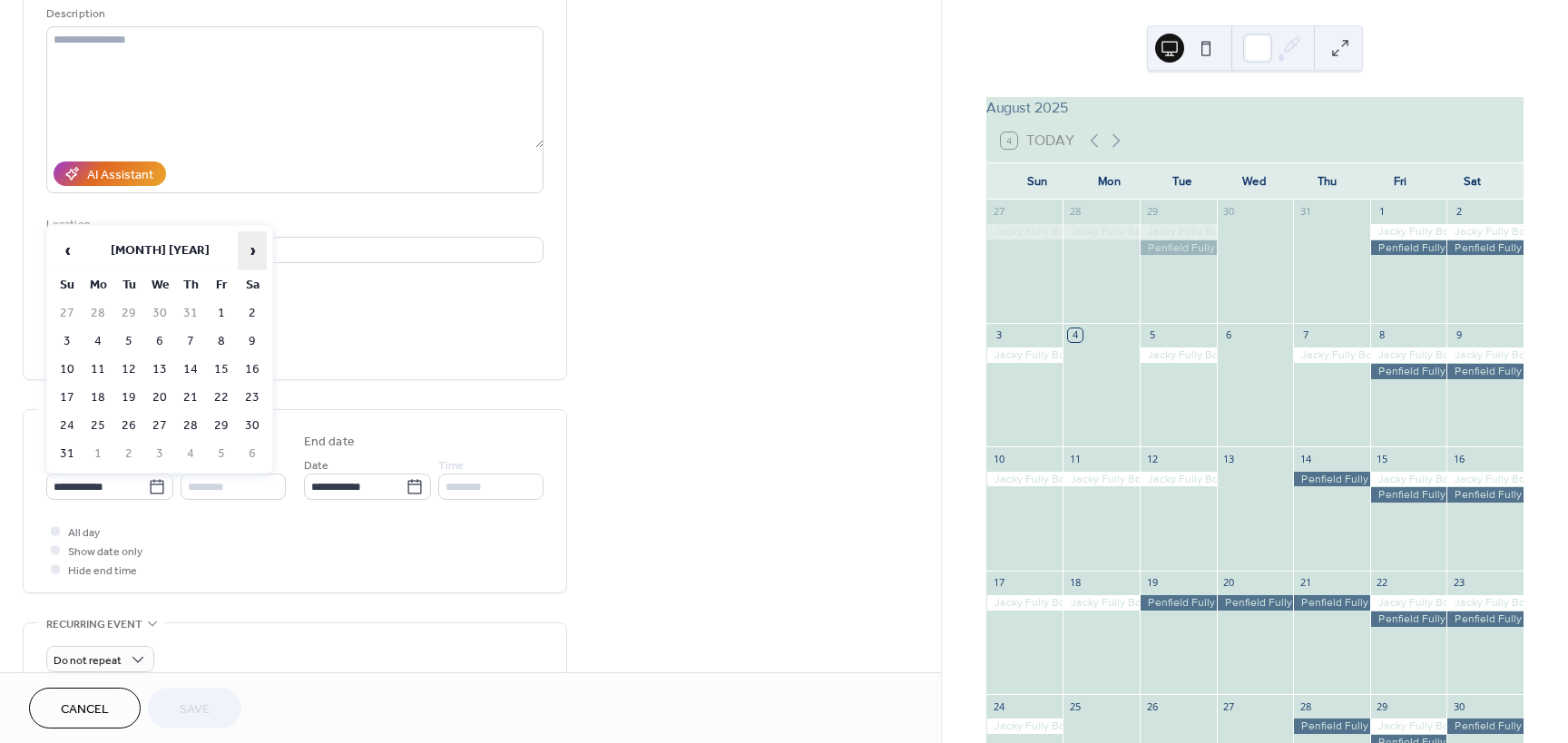 click on "›" at bounding box center (252, 250) 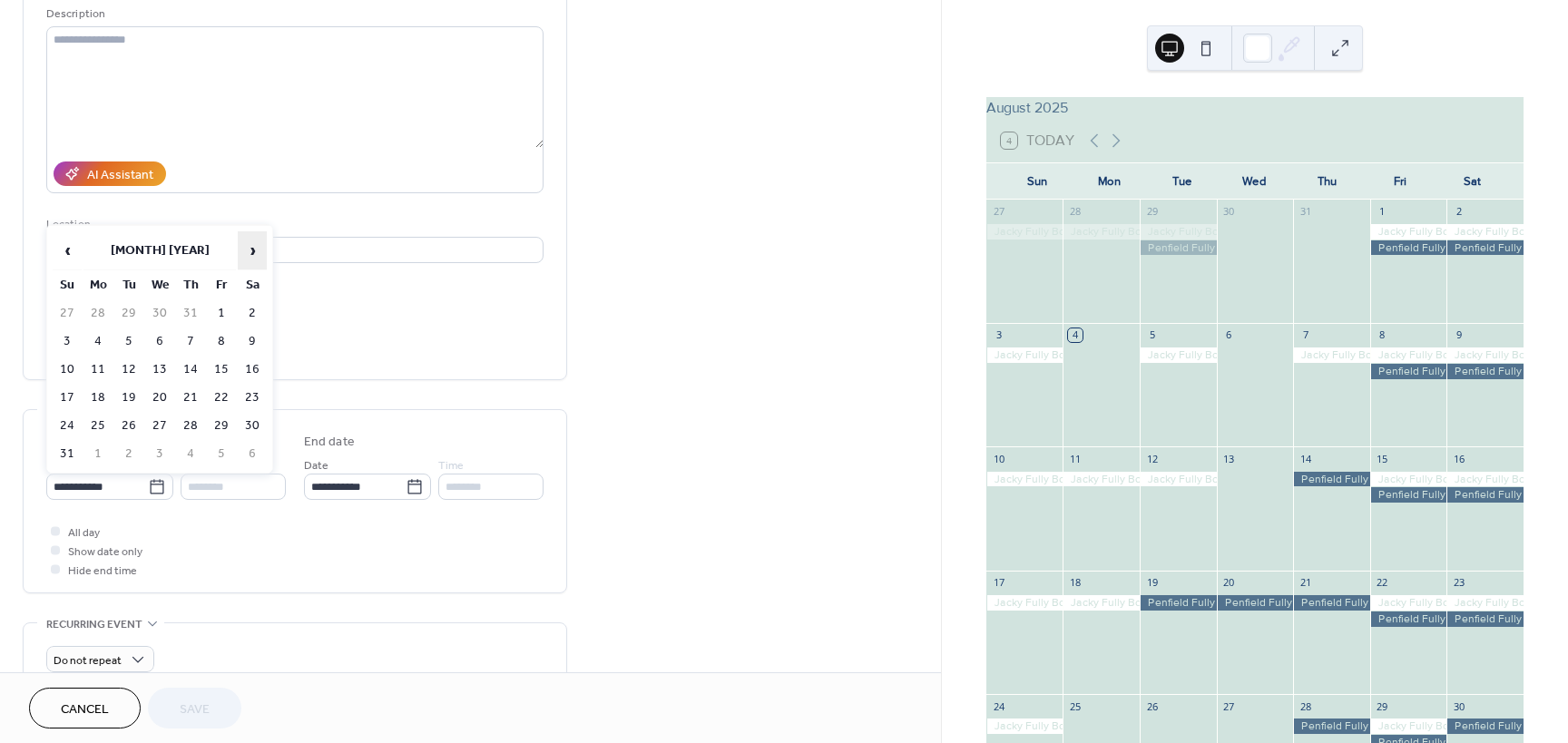 click on "›" at bounding box center (252, 250) 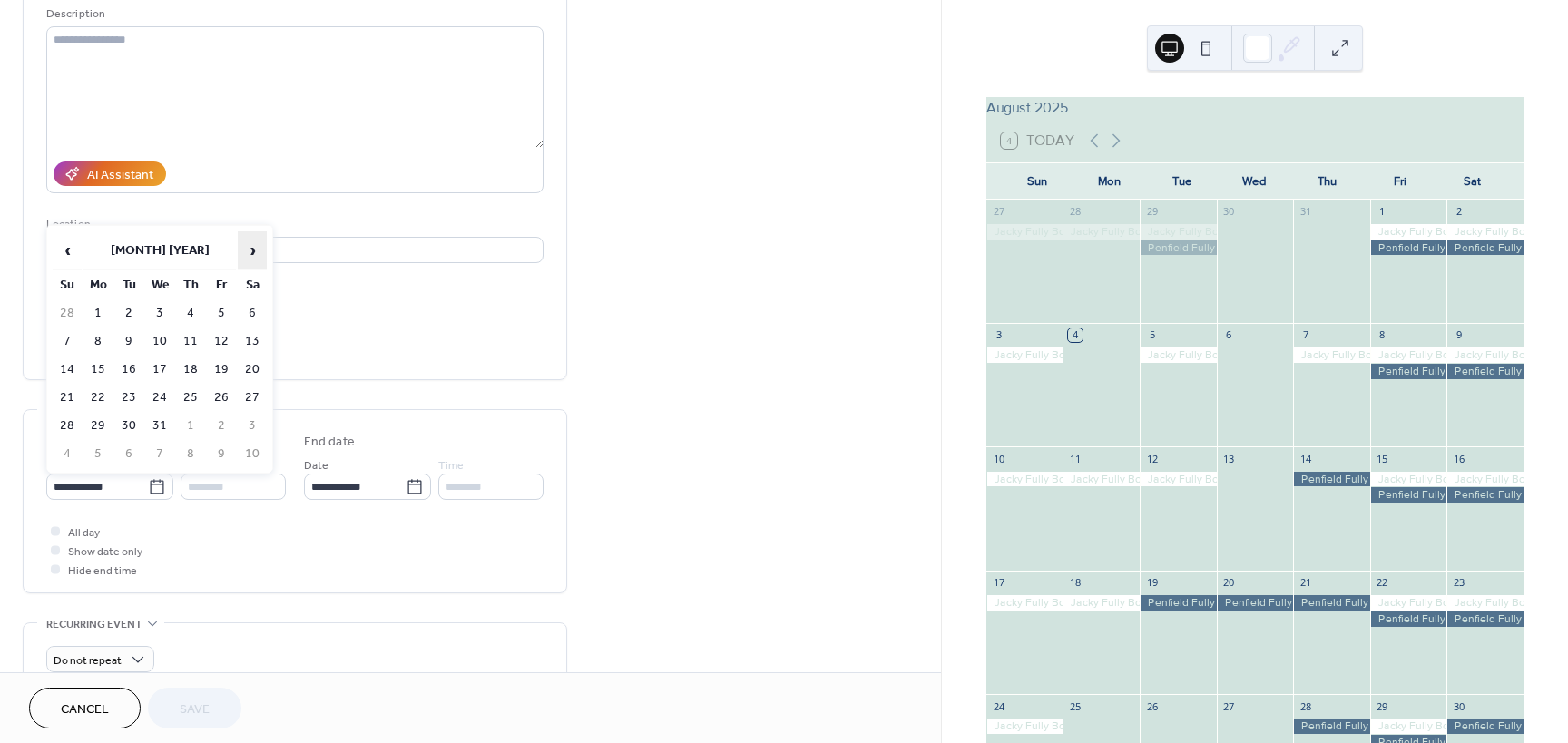 click on "›" at bounding box center (252, 250) 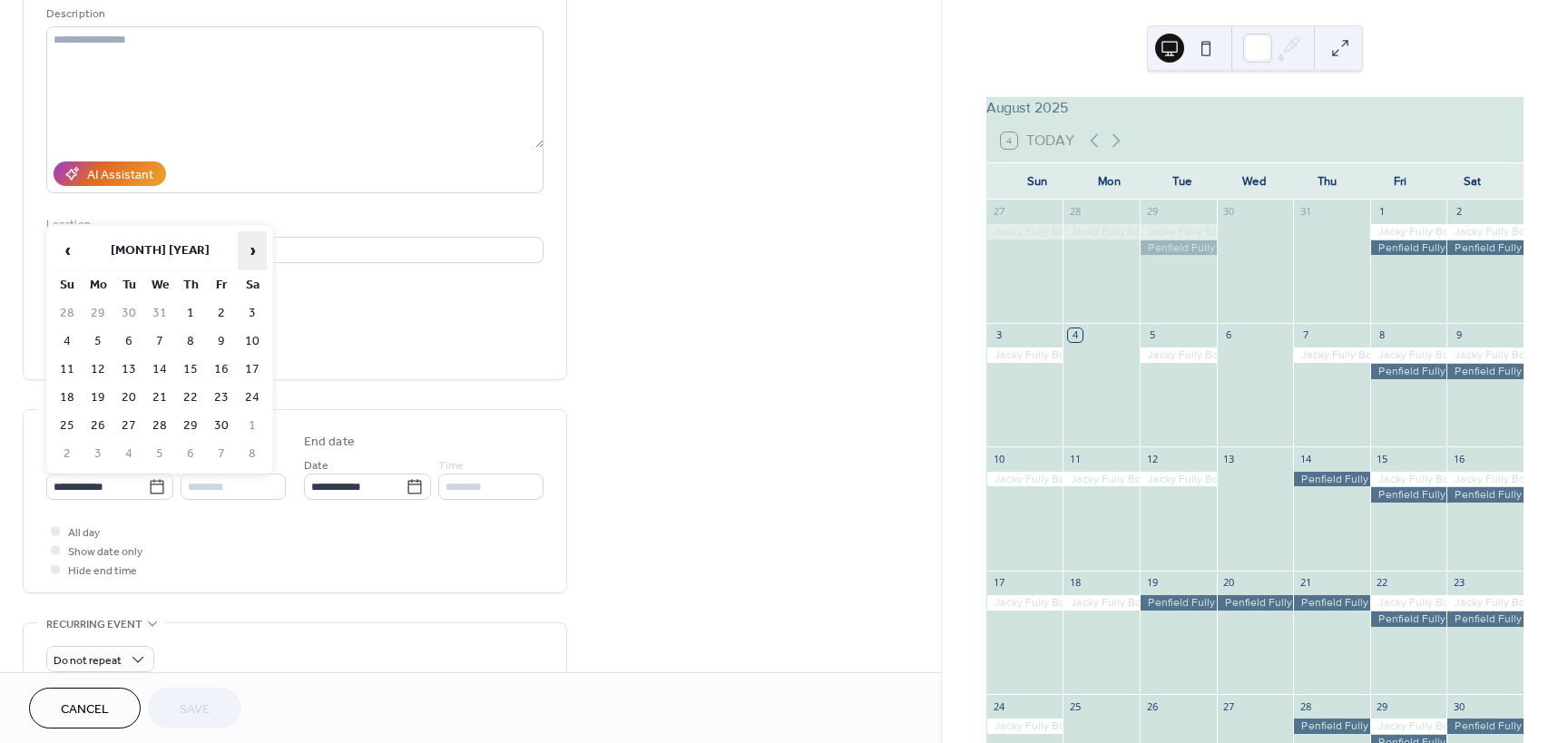 click on "›" at bounding box center (252, 250) 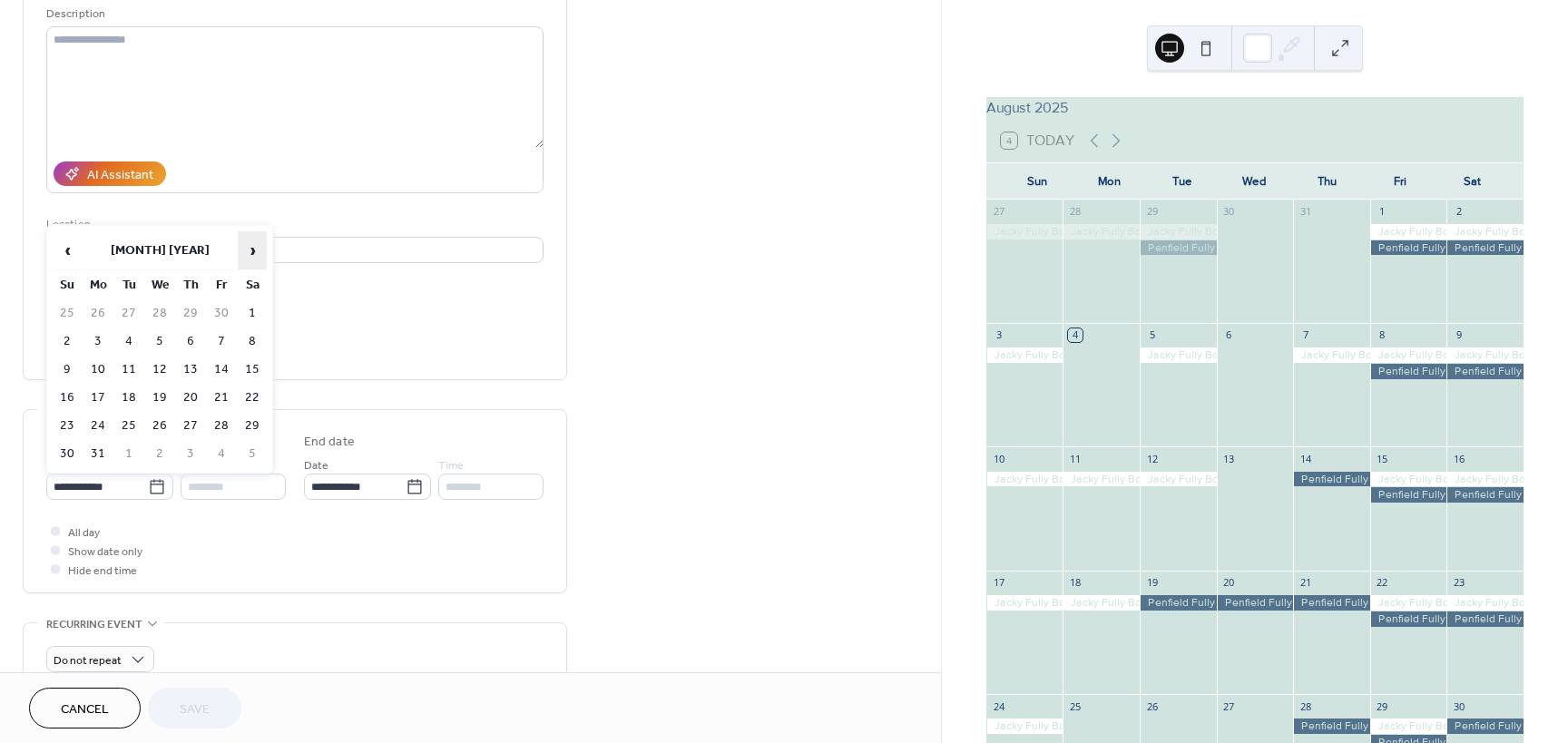 click on "›" at bounding box center (252, 250) 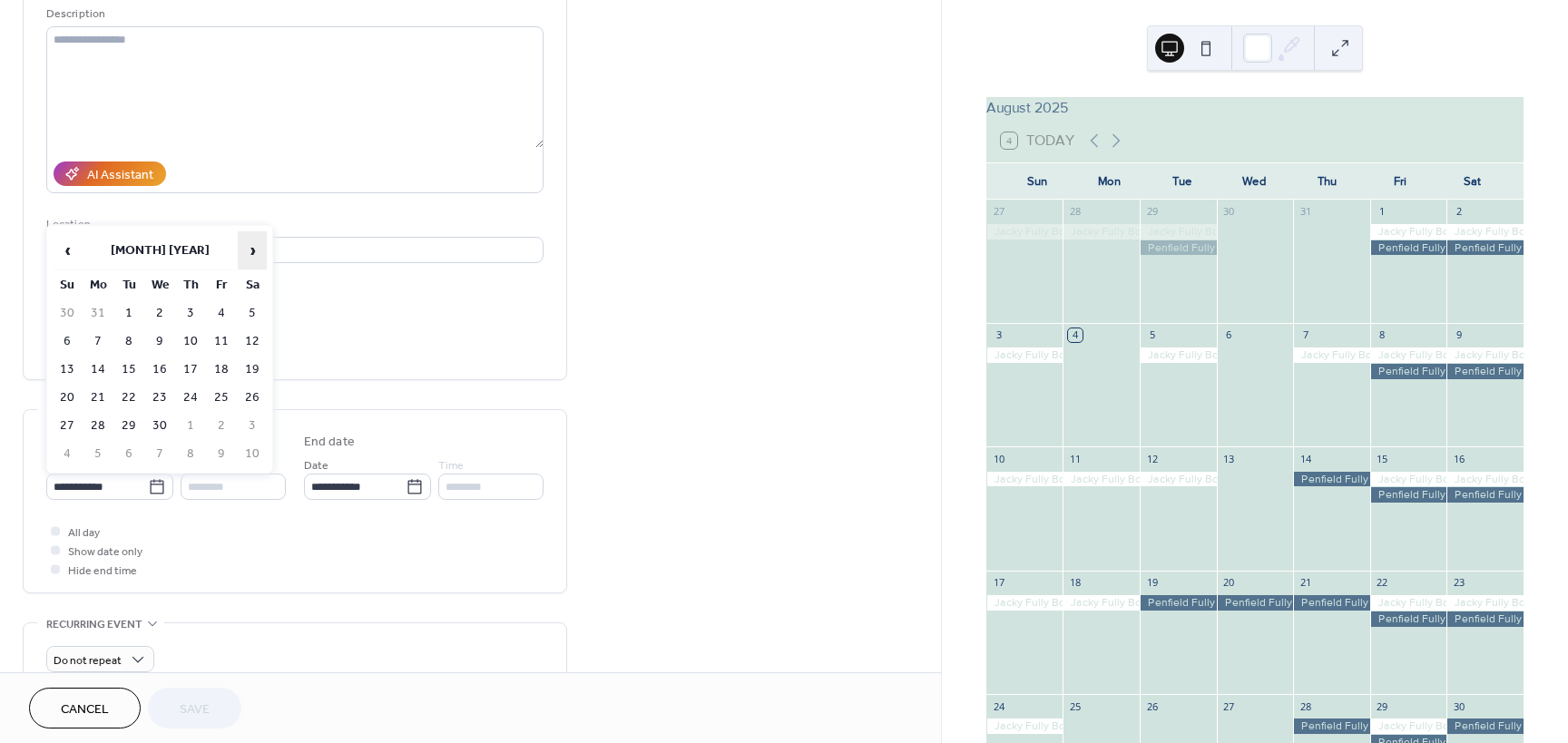 click on "›" at bounding box center [252, 250] 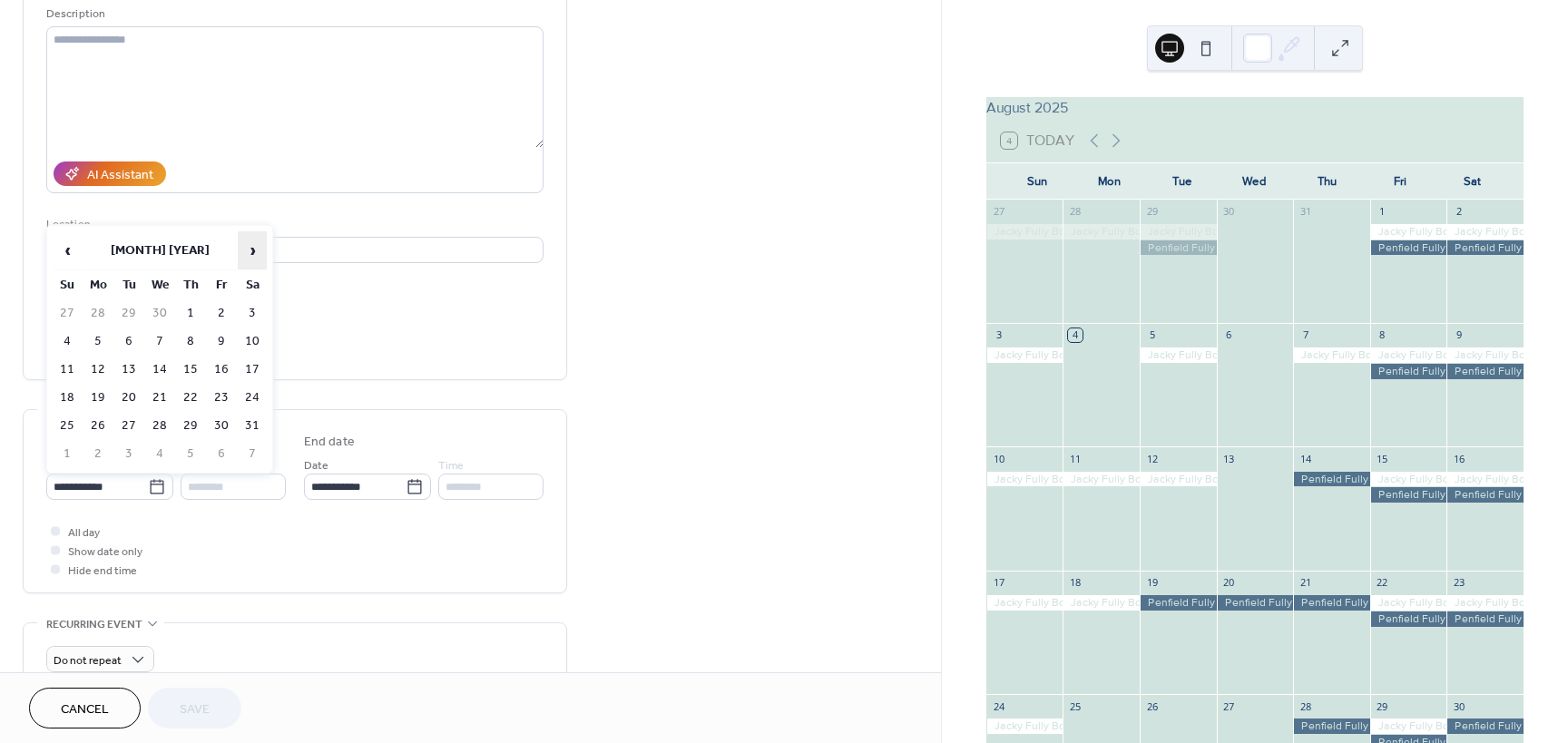 click on "›" at bounding box center (252, 250) 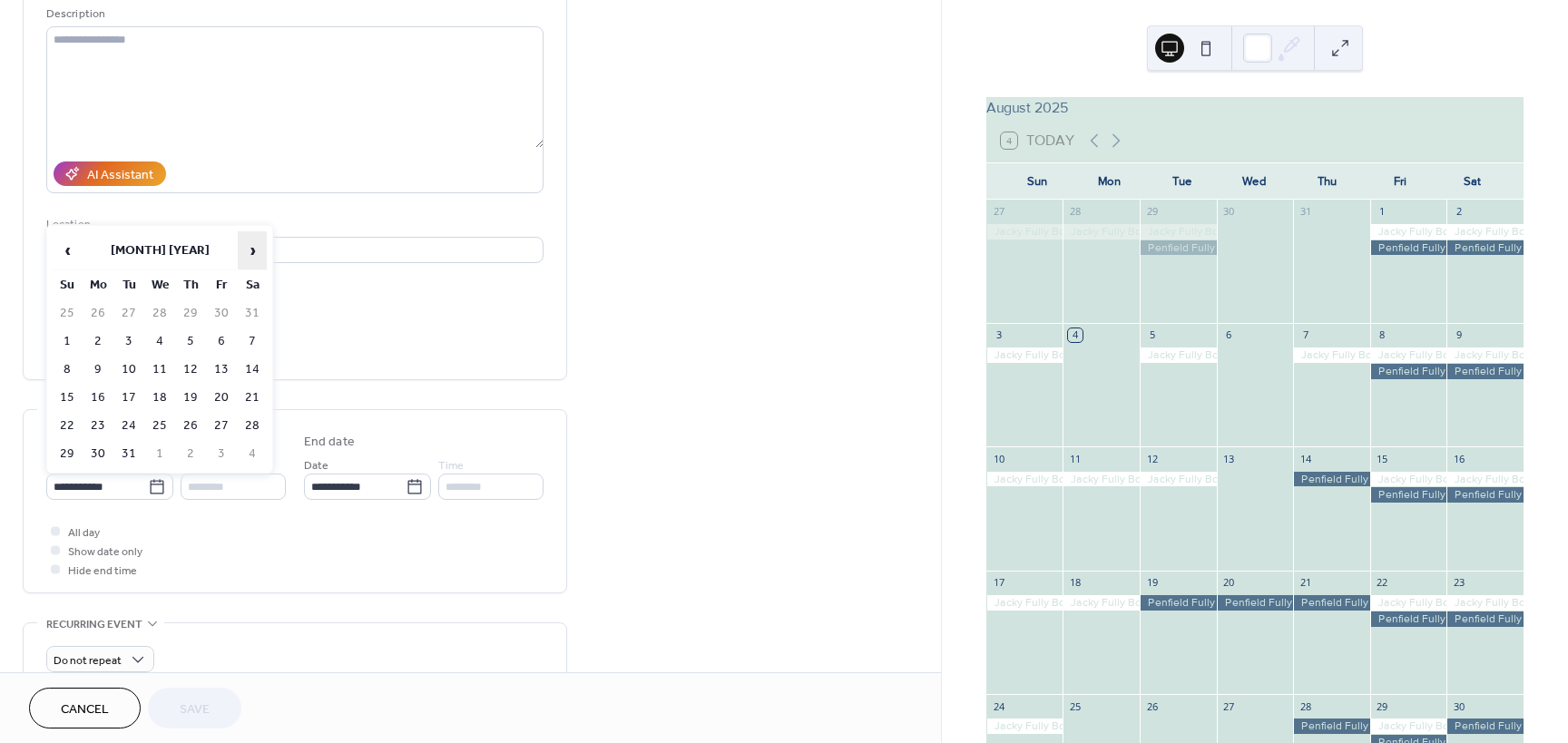 click on "›" at bounding box center [252, 250] 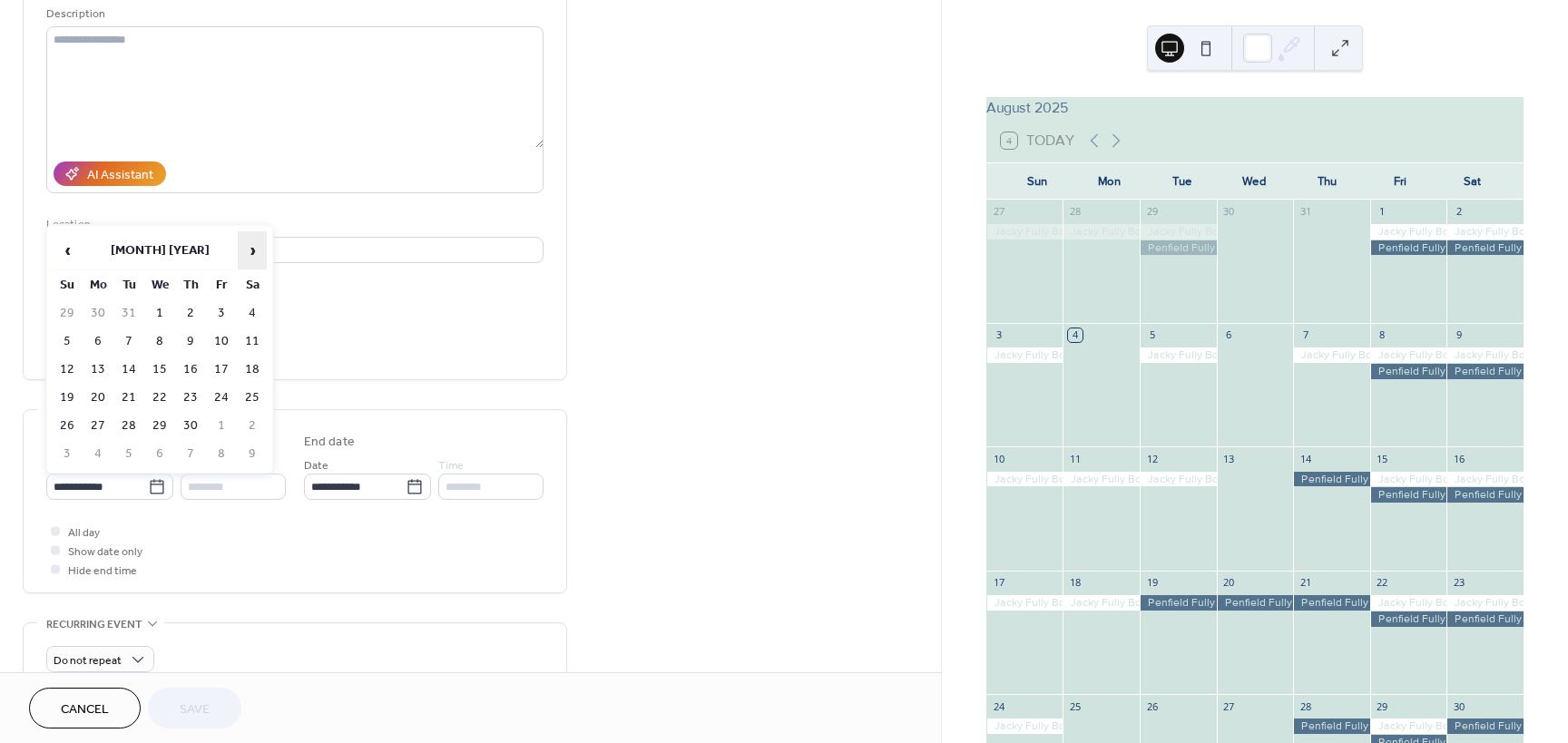 click on "›" at bounding box center [252, 250] 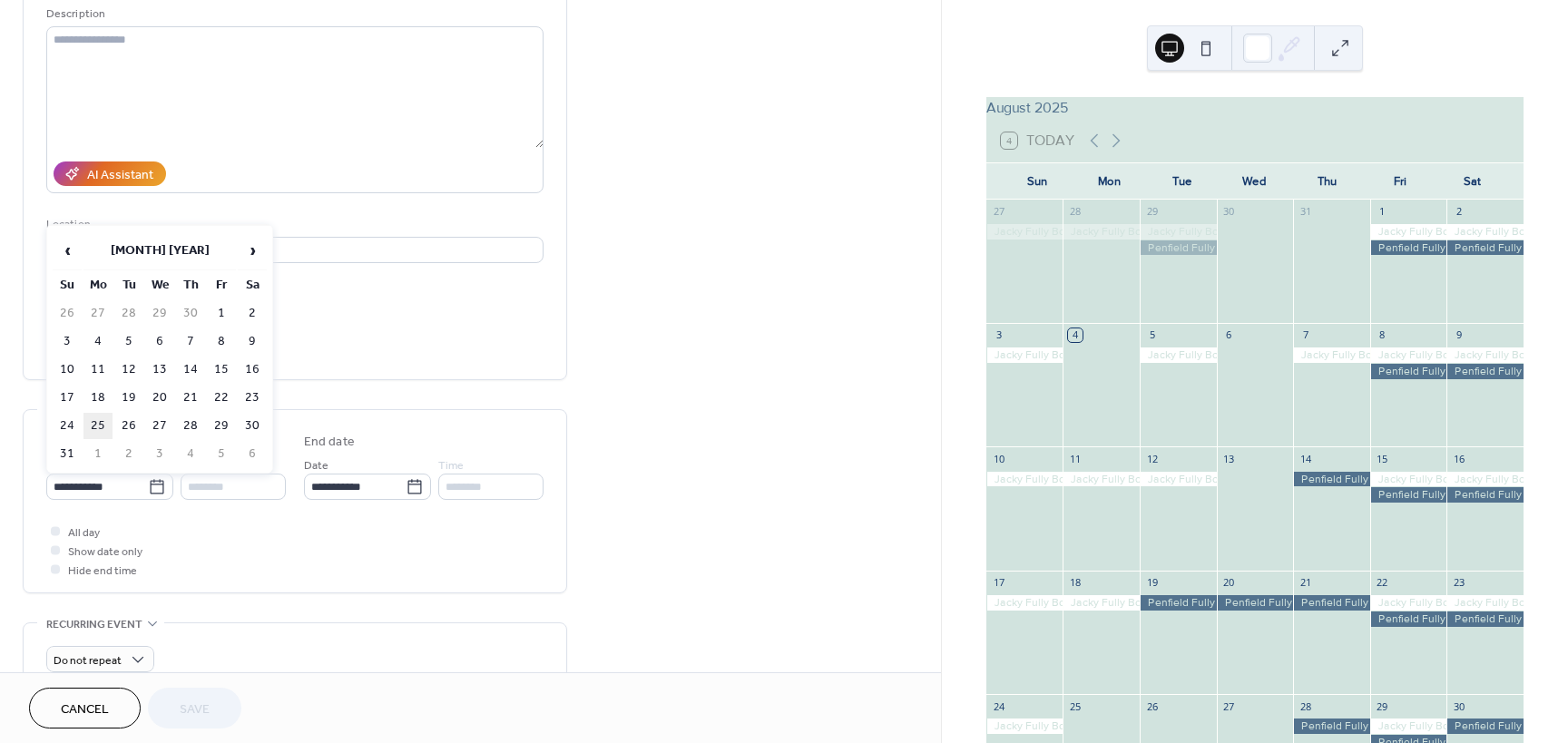 click on "25" at bounding box center [98, 425] 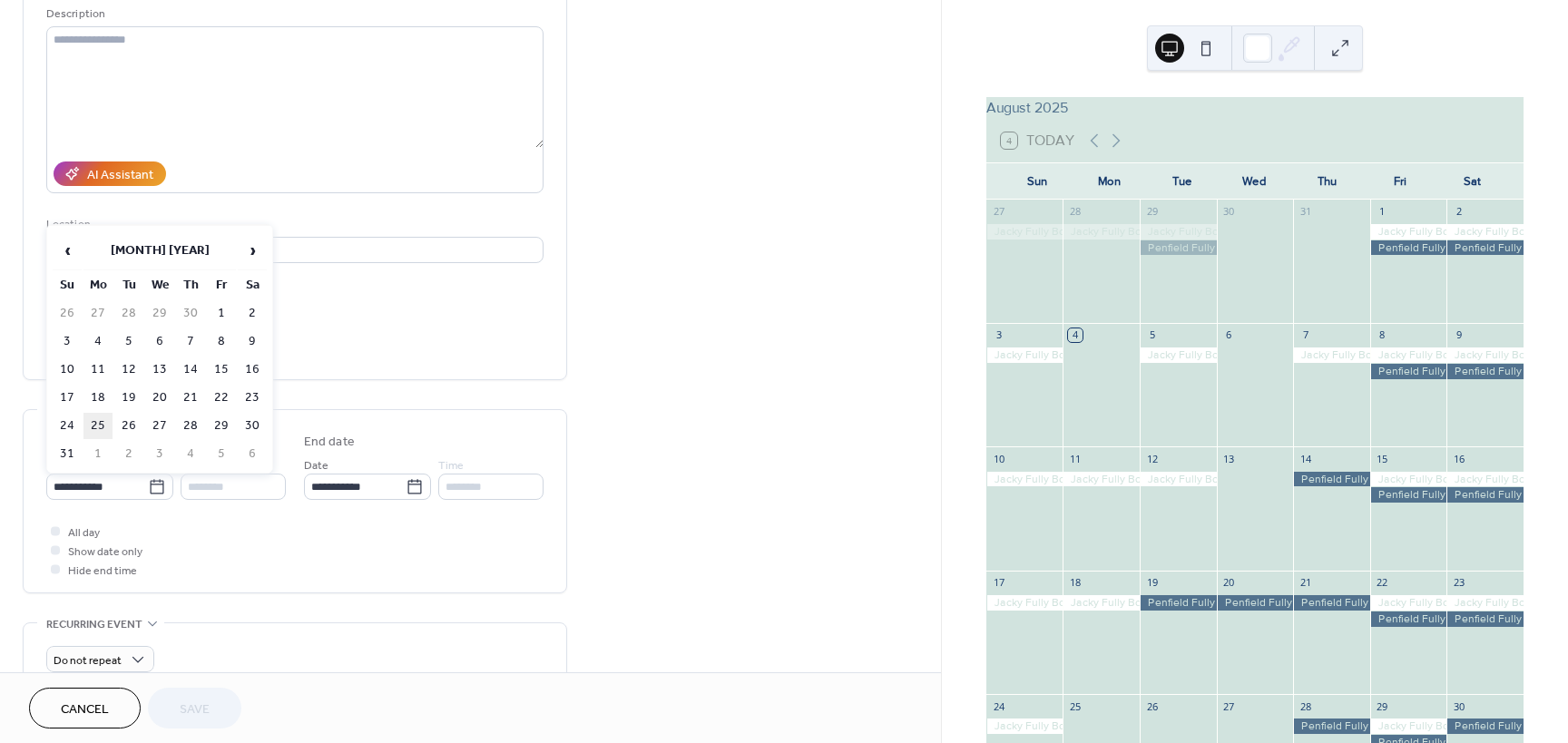 type on "**********" 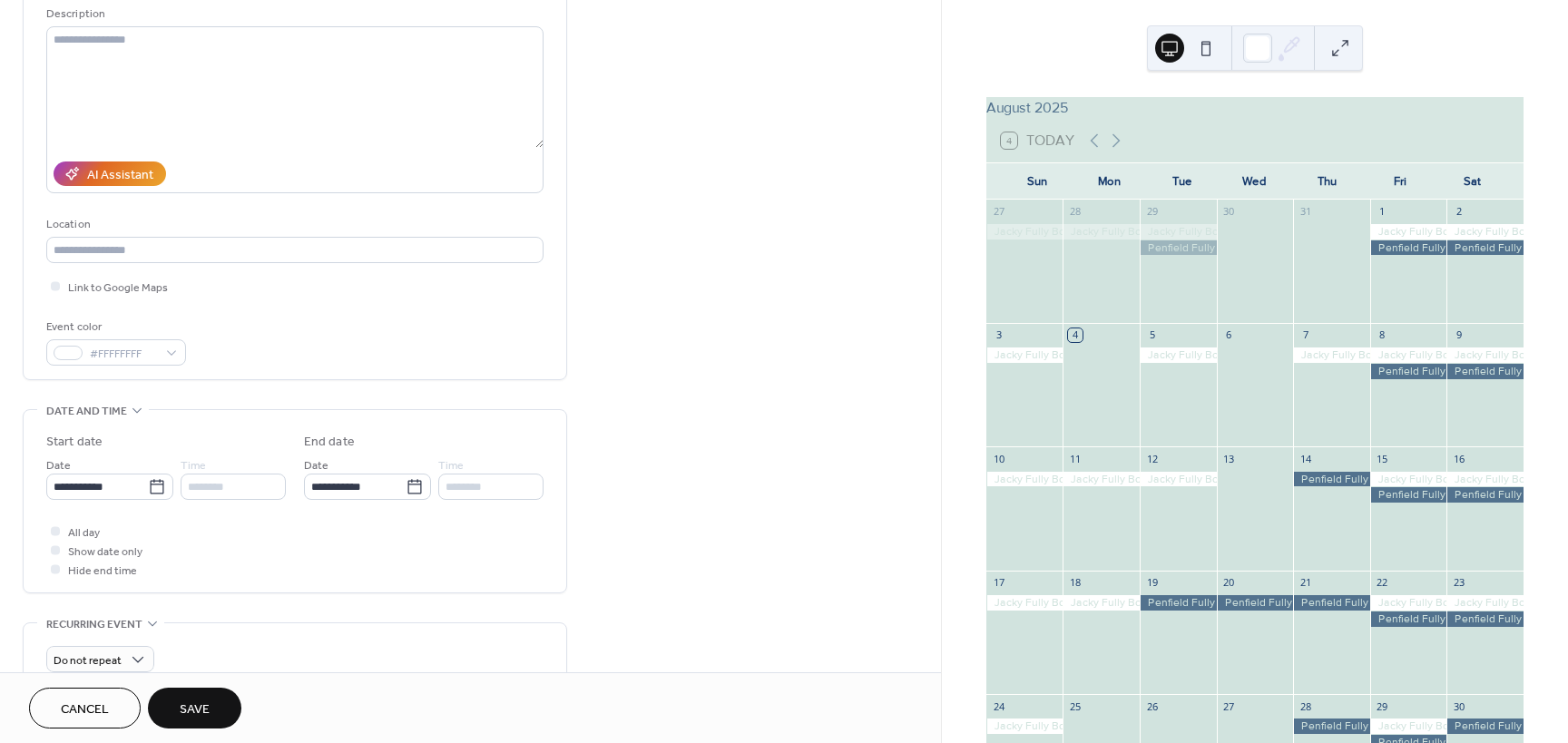 click on "Save" at bounding box center [194, 708] 